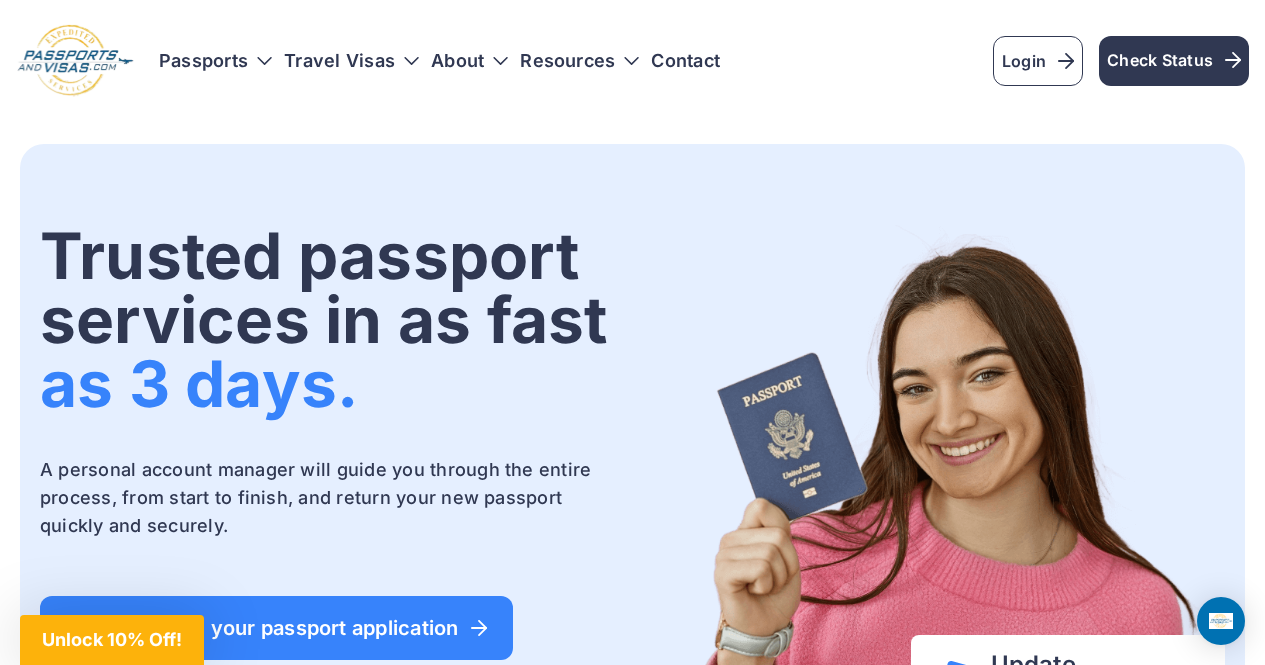 scroll, scrollTop: 0, scrollLeft: 0, axis: both 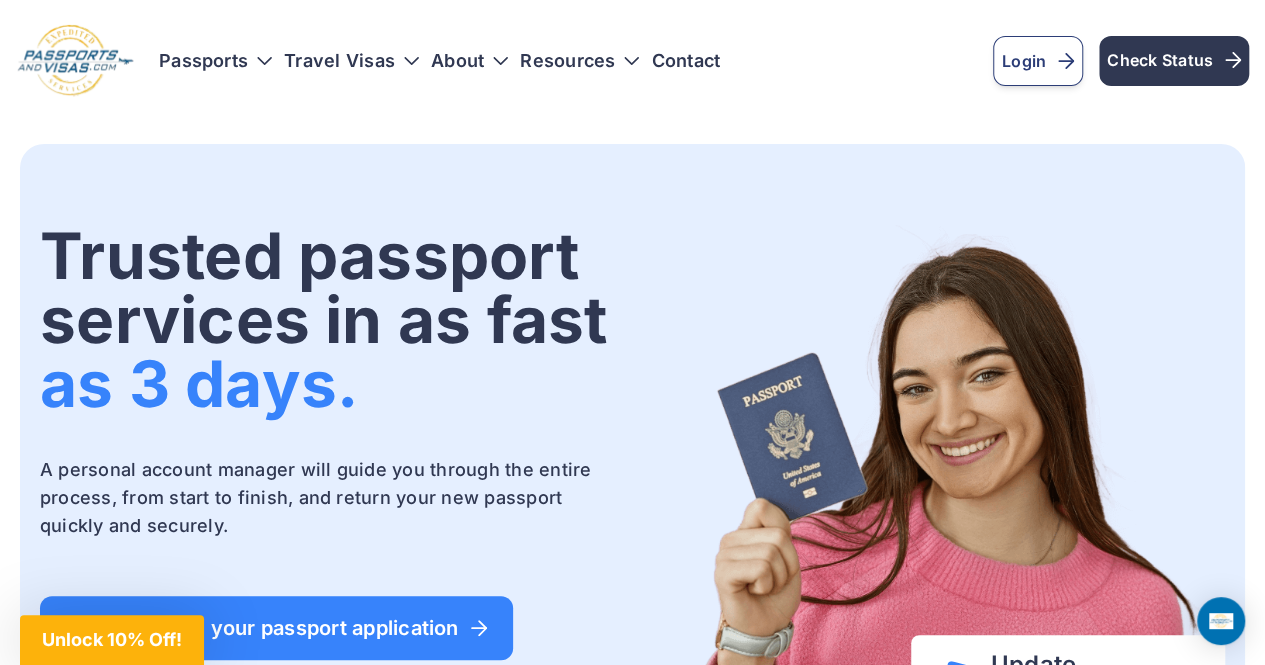 click on "Login" at bounding box center (1038, 61) 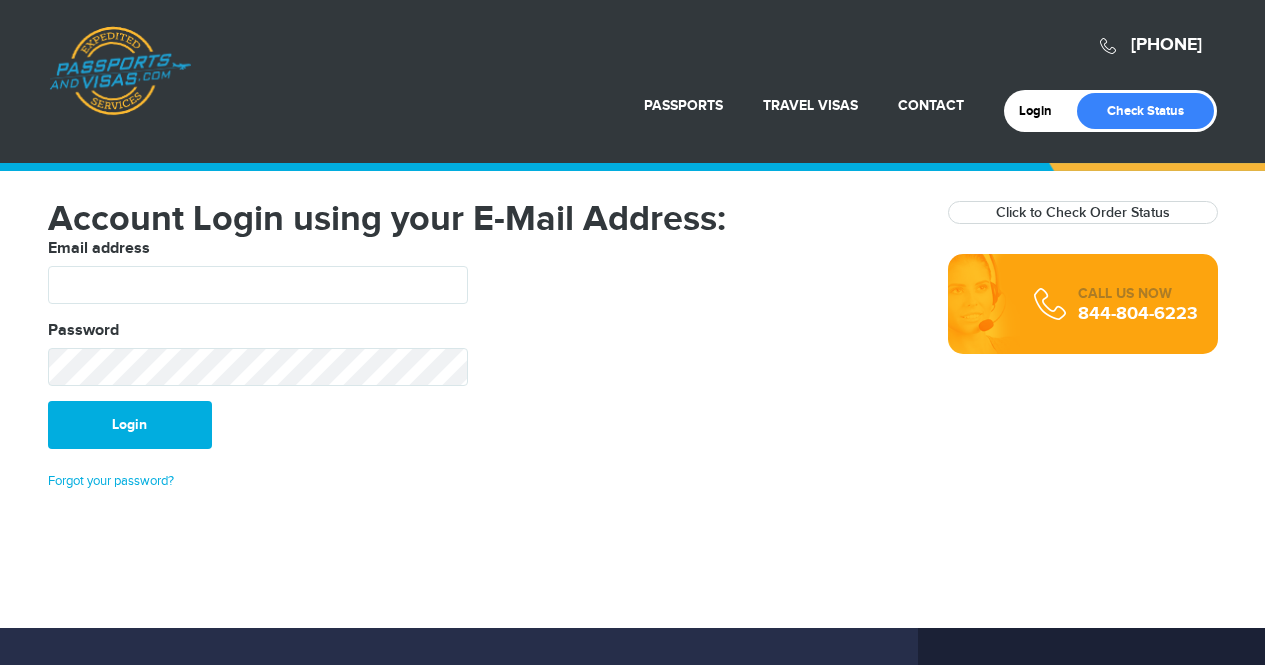 scroll, scrollTop: 0, scrollLeft: 0, axis: both 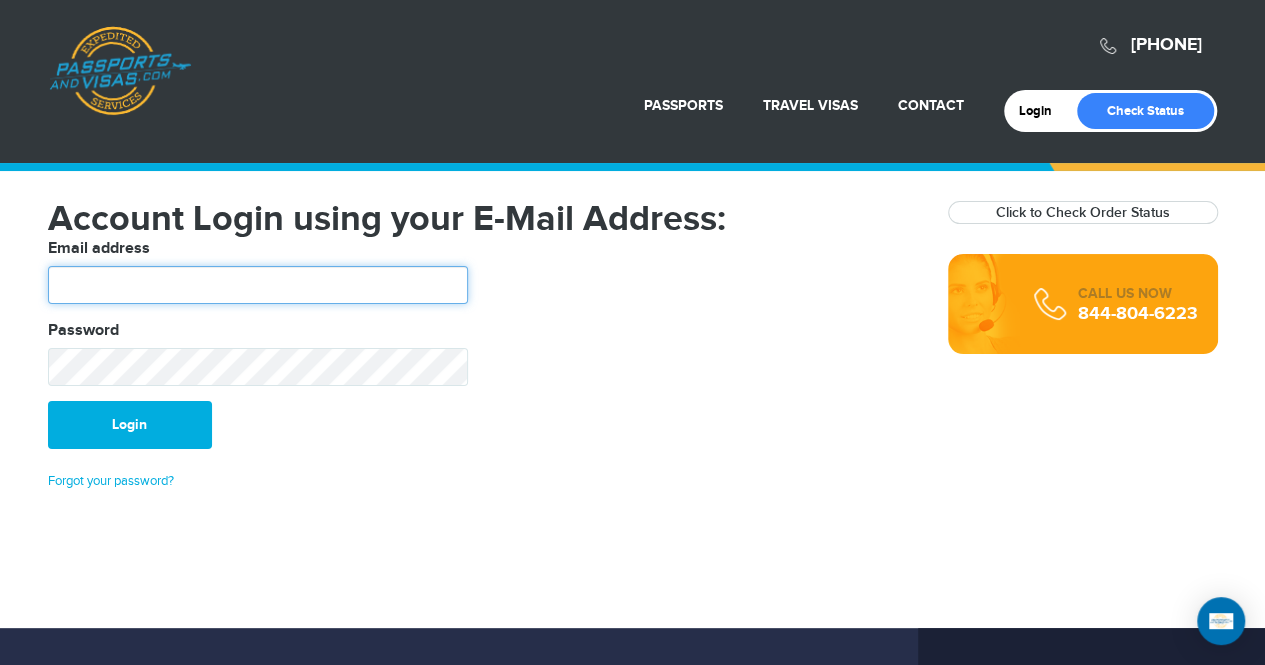 click at bounding box center [258, 285] 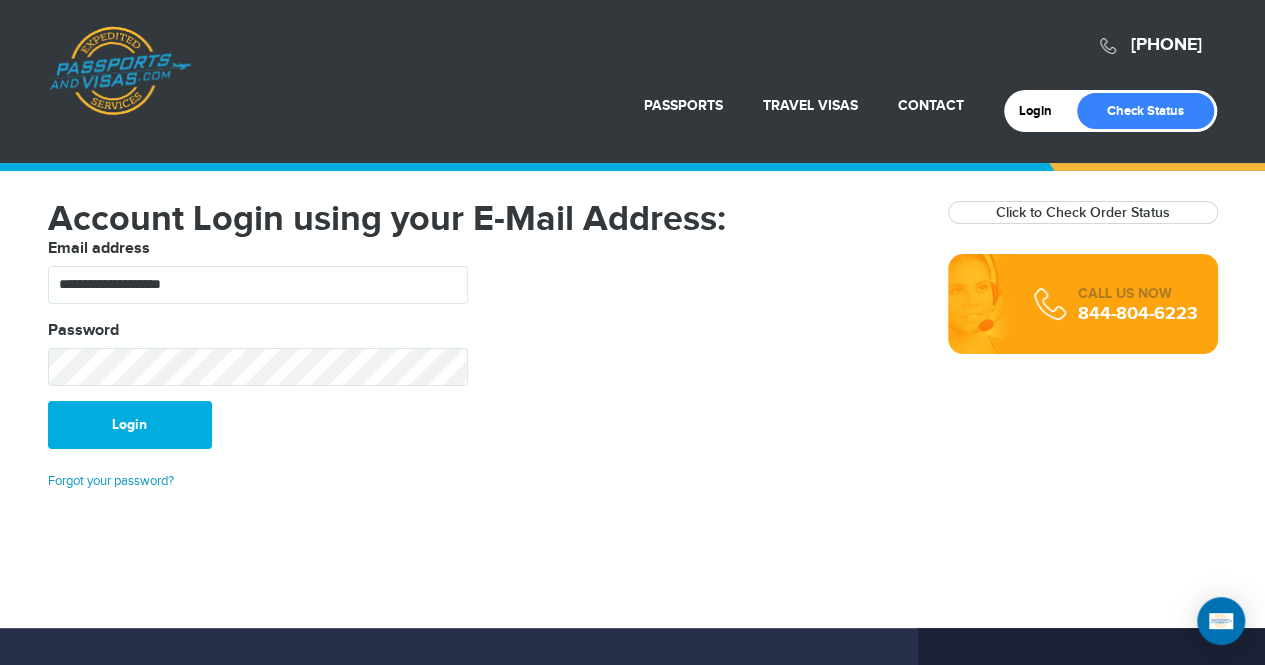 click on "Forgot your password?" at bounding box center [111, 481] 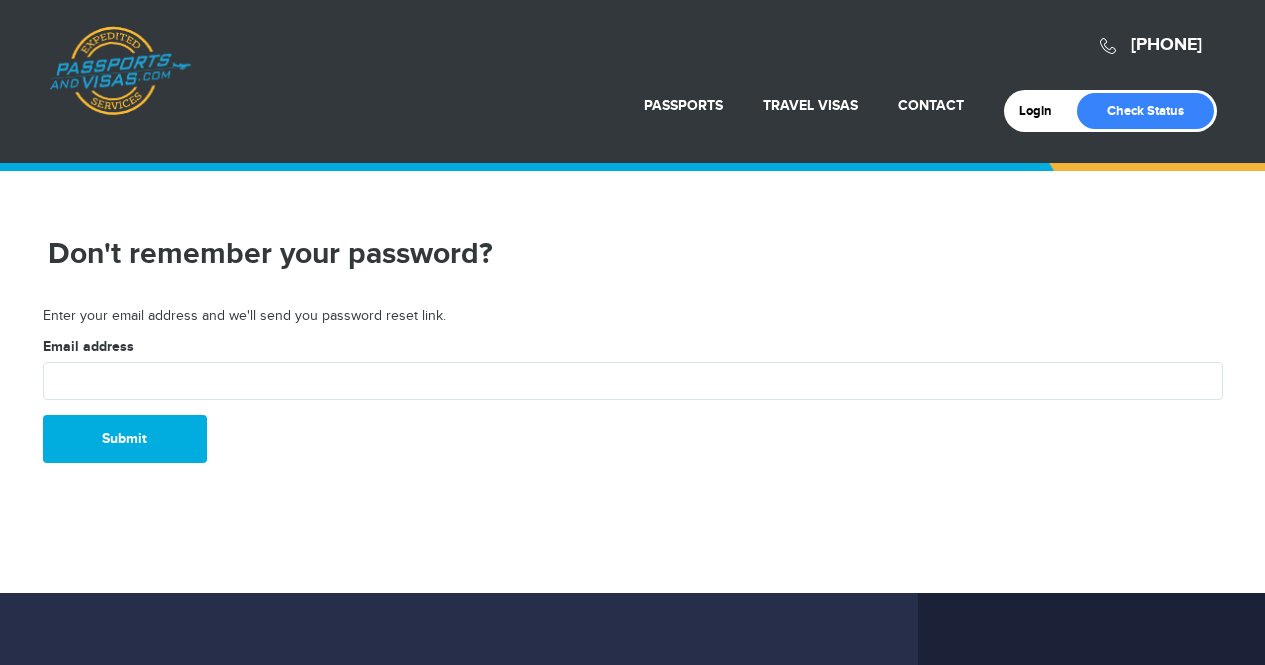 scroll, scrollTop: 0, scrollLeft: 0, axis: both 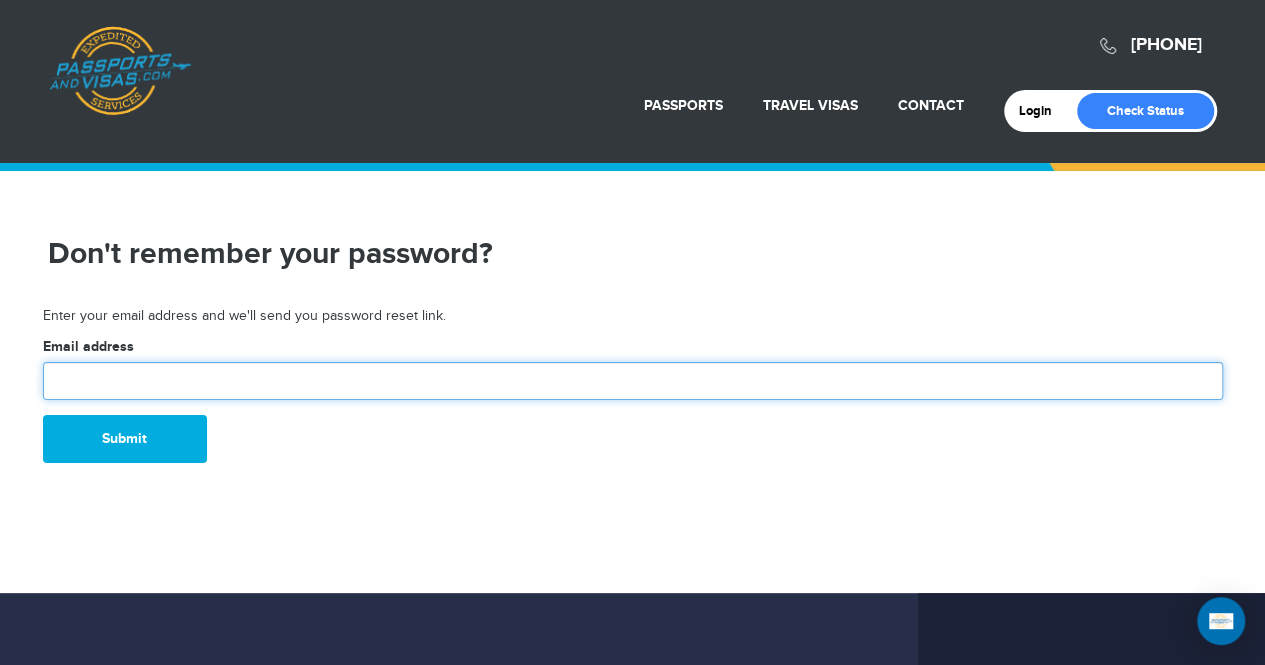 click at bounding box center [633, 381] 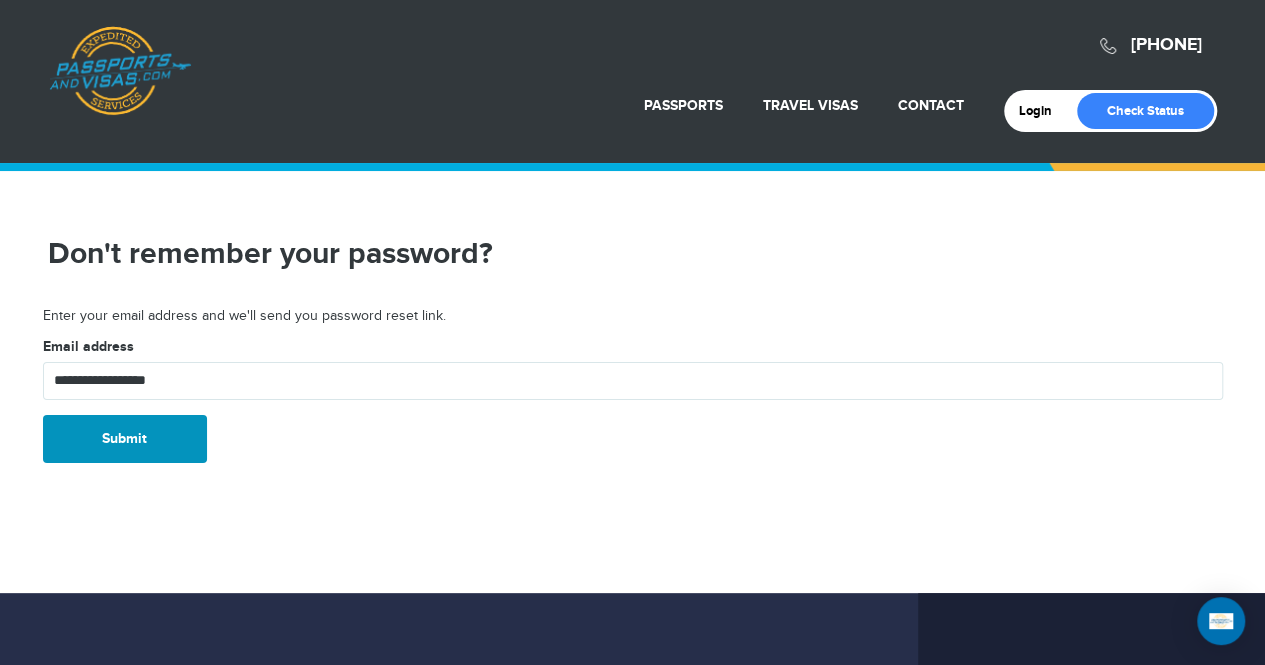 click on "Submit" at bounding box center (125, 439) 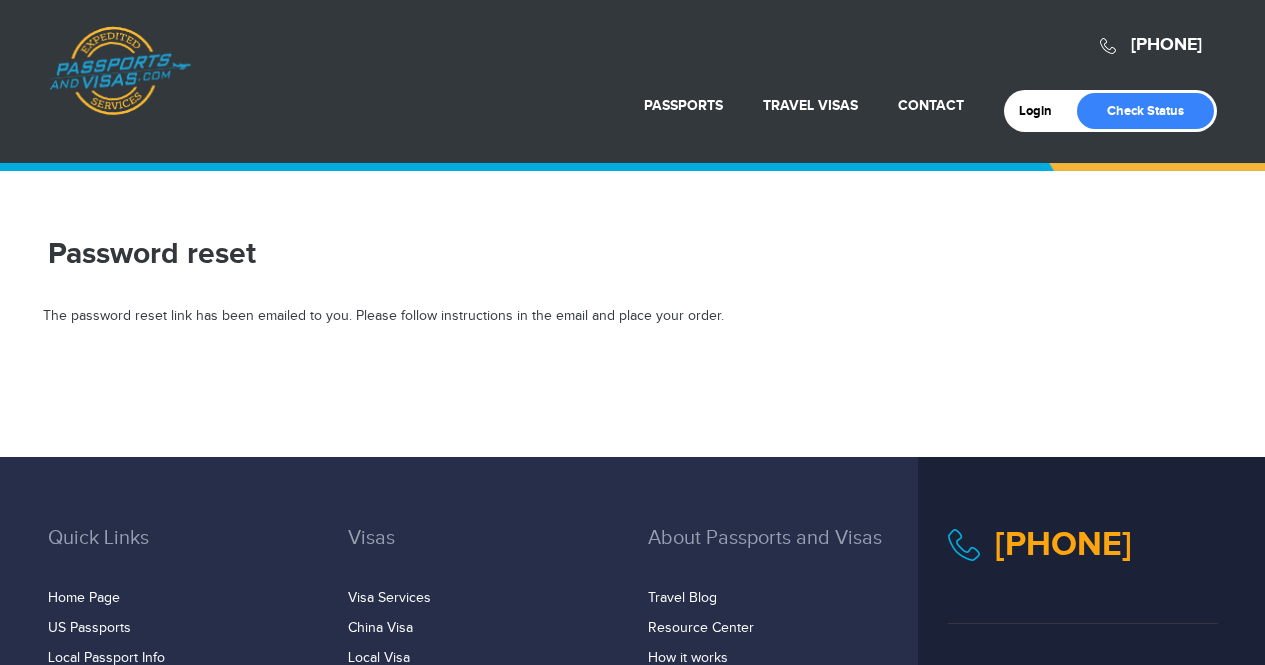 scroll, scrollTop: 0, scrollLeft: 0, axis: both 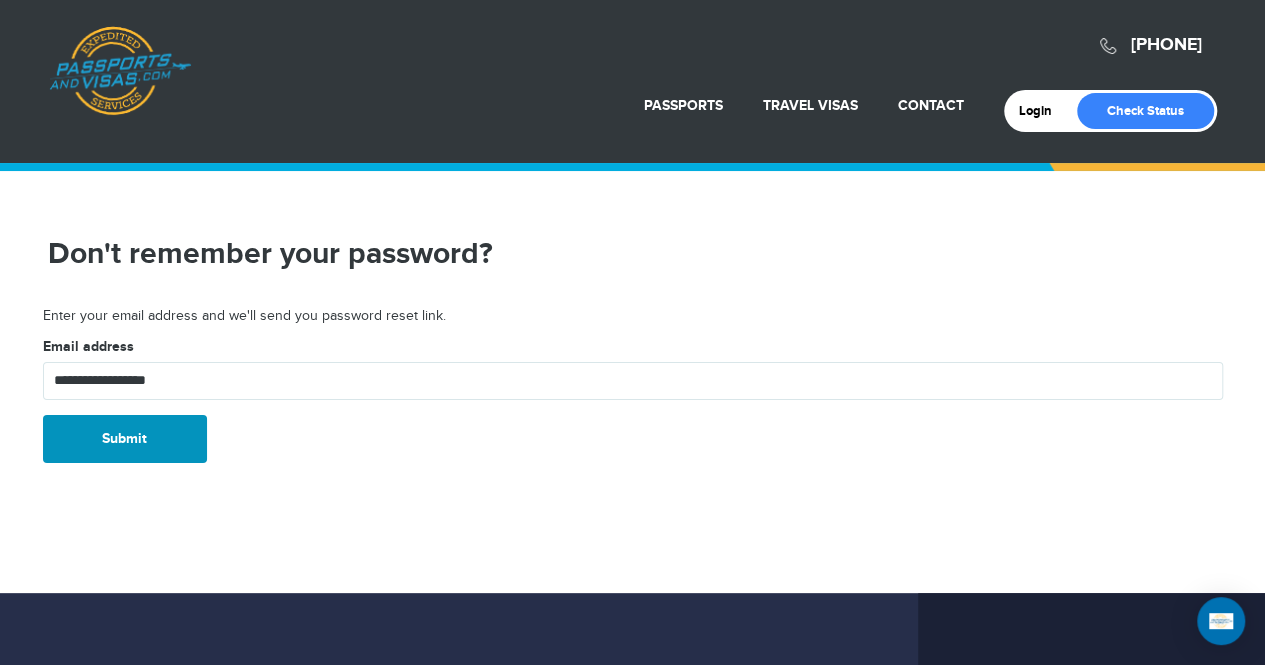 click on "Submit" at bounding box center [125, 439] 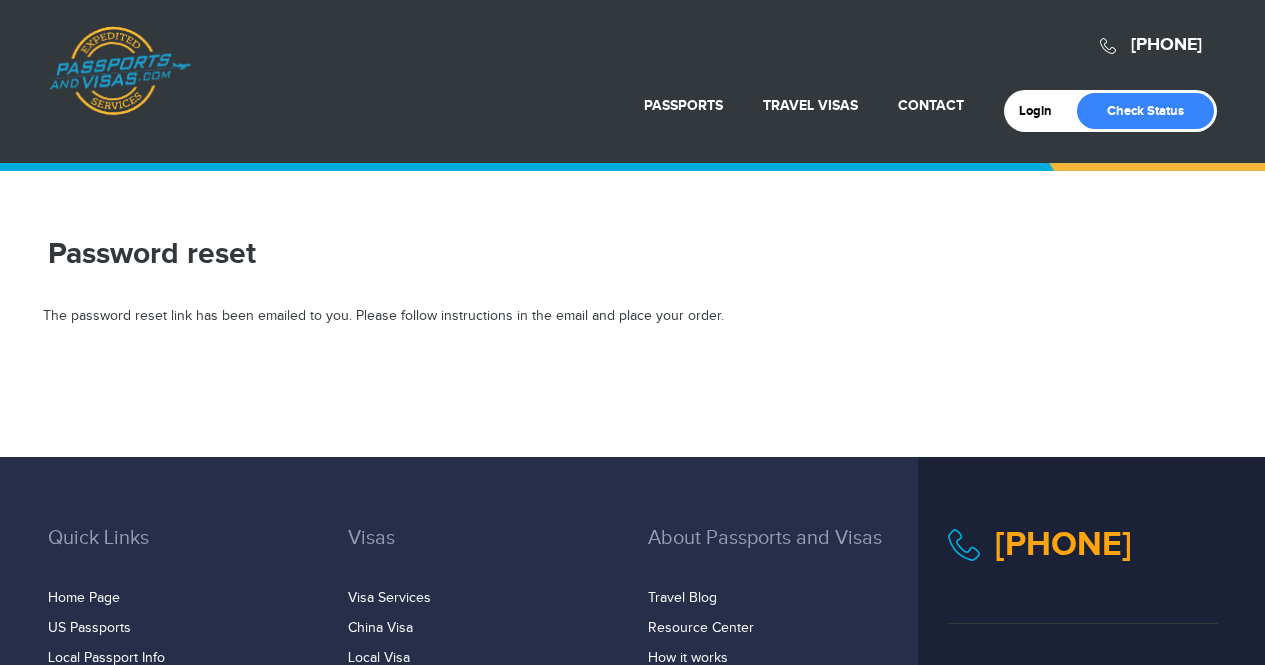 scroll, scrollTop: 0, scrollLeft: 0, axis: both 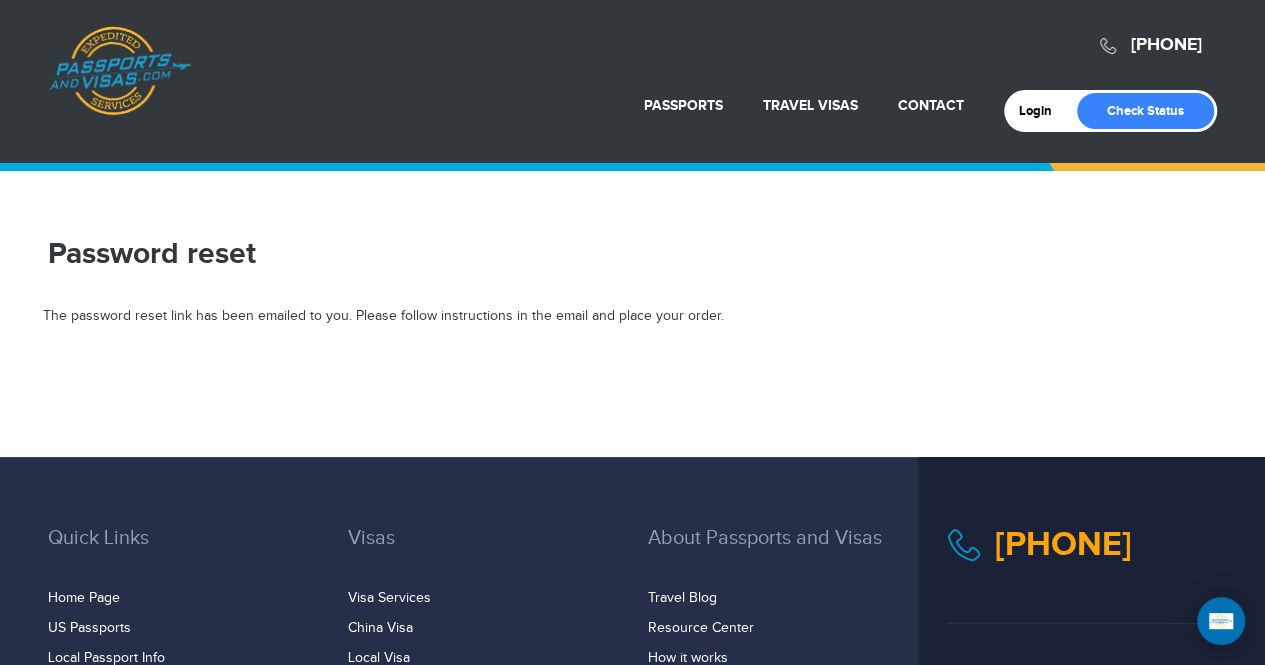 click on "720-801-1291
Passports & Visas.com
Login
Check Status
Passports
Passport Renewal
New Passport
Second Passport
Passport Name Change
Lost Passport" at bounding box center [632, 503] 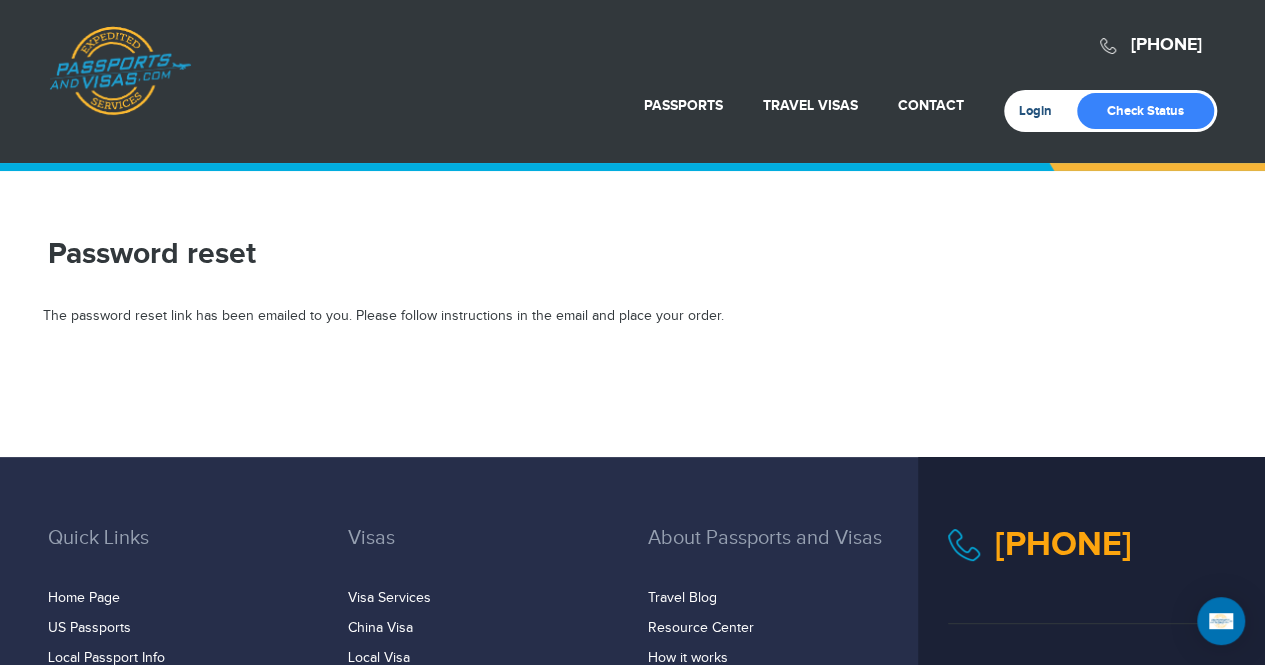 click on "Login" at bounding box center [1042, 111] 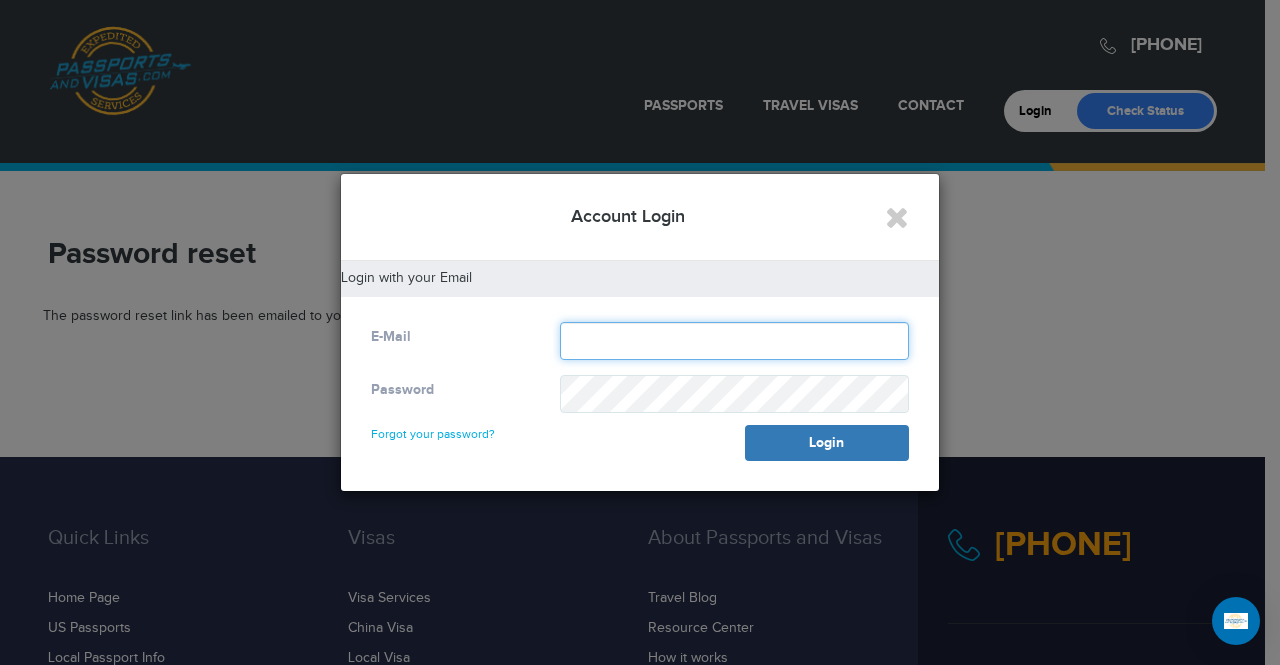 click at bounding box center [734, 341] 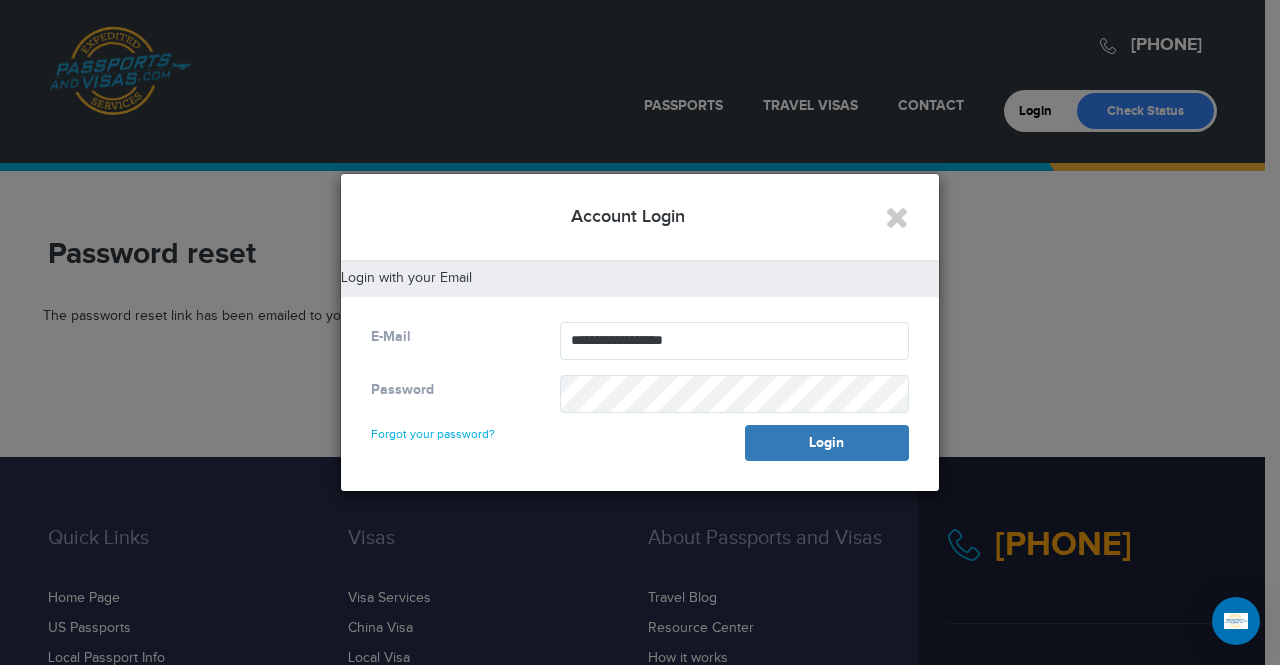 click on "Forgot your password?" at bounding box center (433, 425) 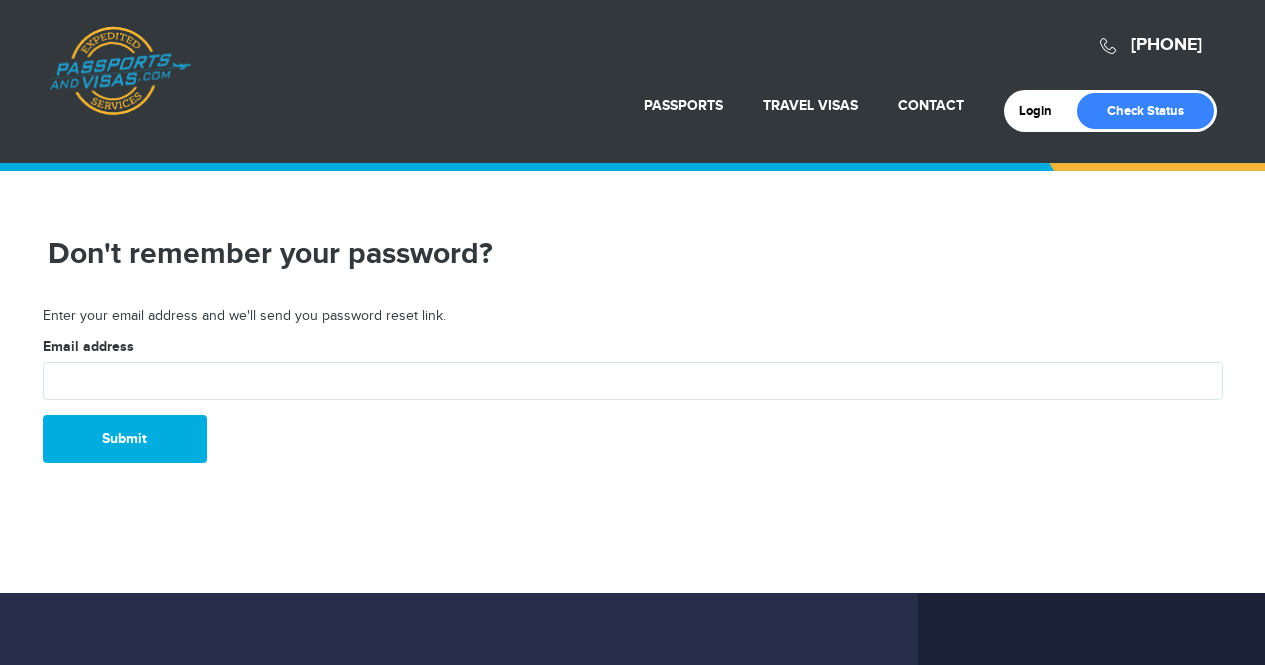 scroll, scrollTop: 0, scrollLeft: 0, axis: both 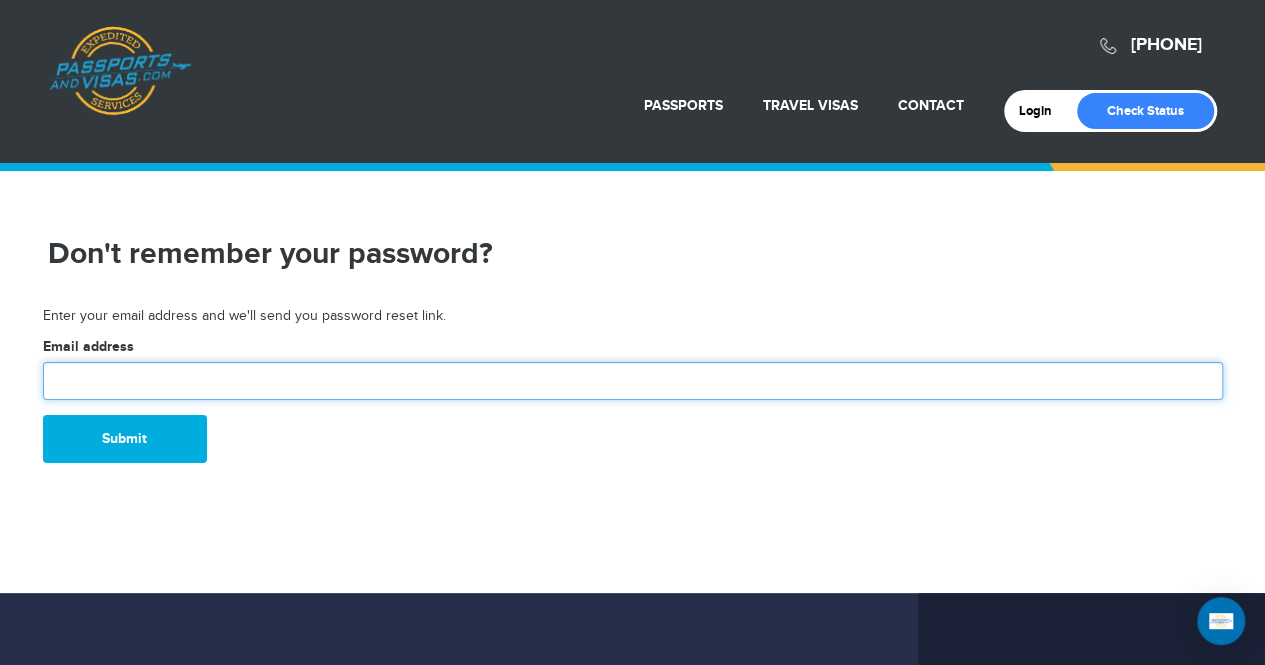 click at bounding box center (633, 381) 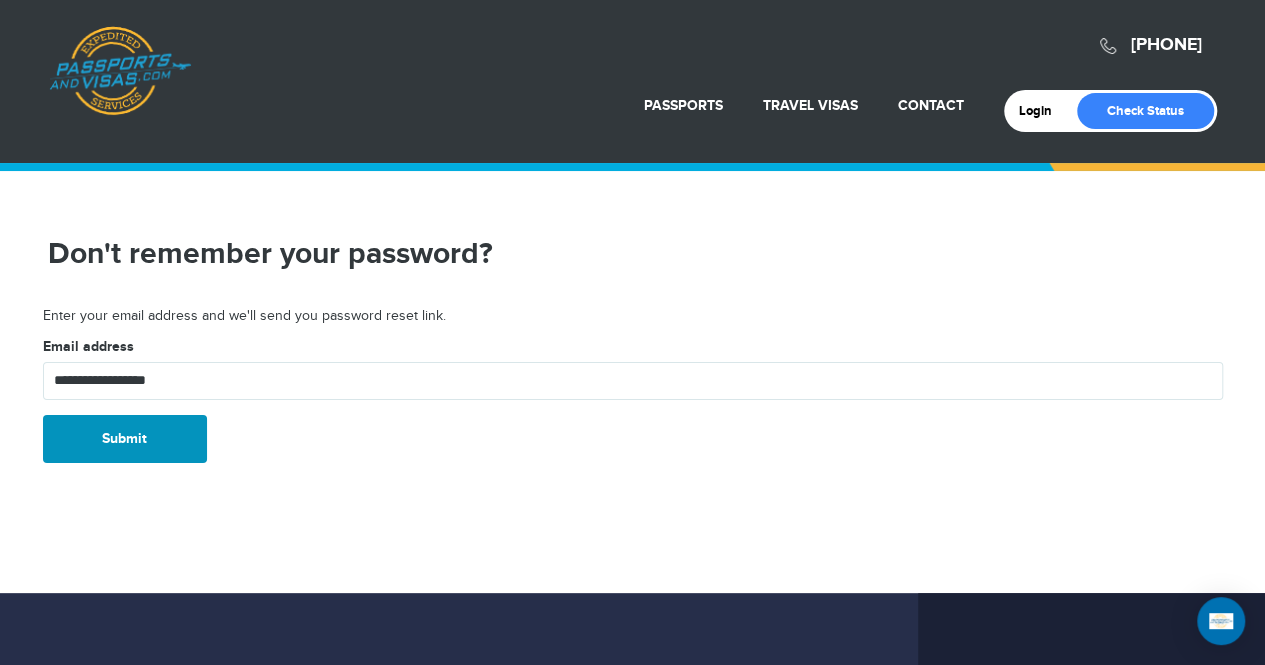 click on "Submit" at bounding box center [125, 439] 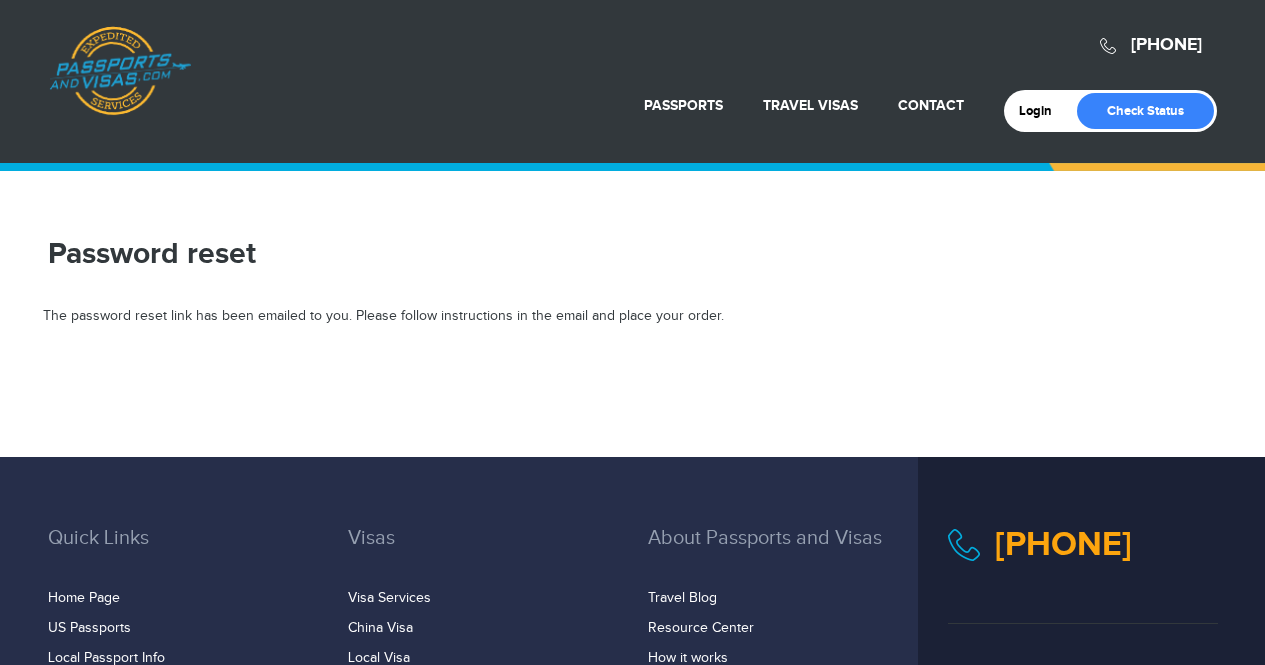 scroll, scrollTop: 0, scrollLeft: 0, axis: both 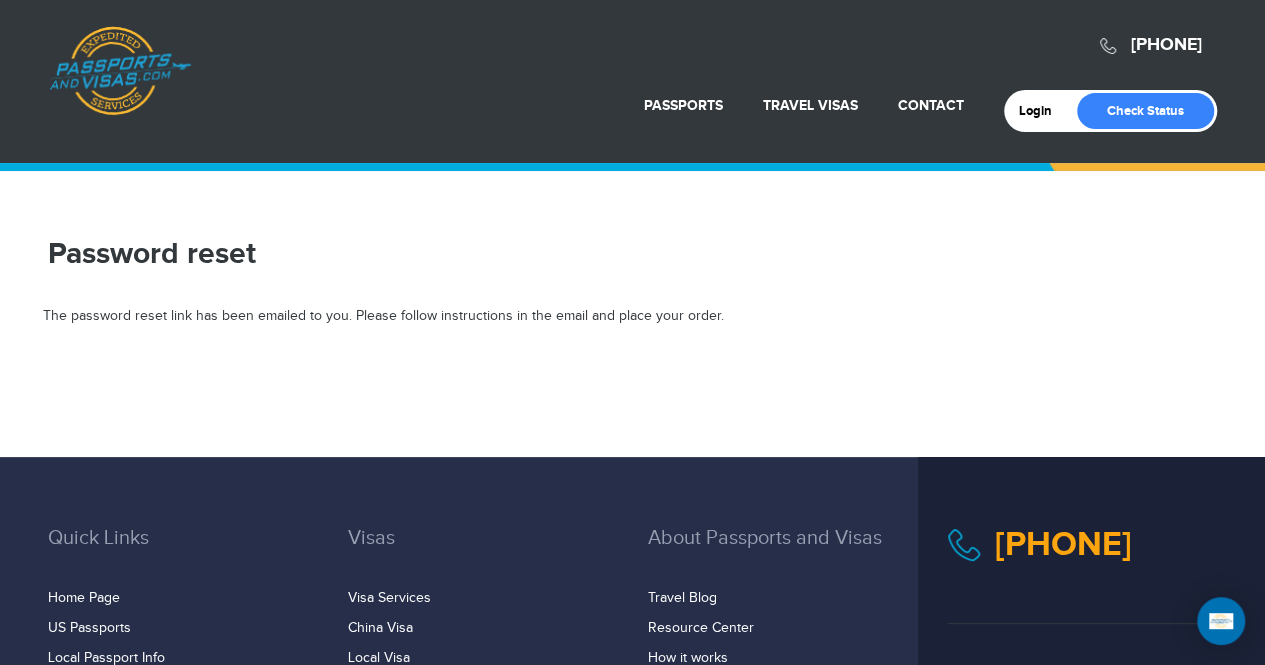 click on "Login
Check Status" at bounding box center [1110, 111] 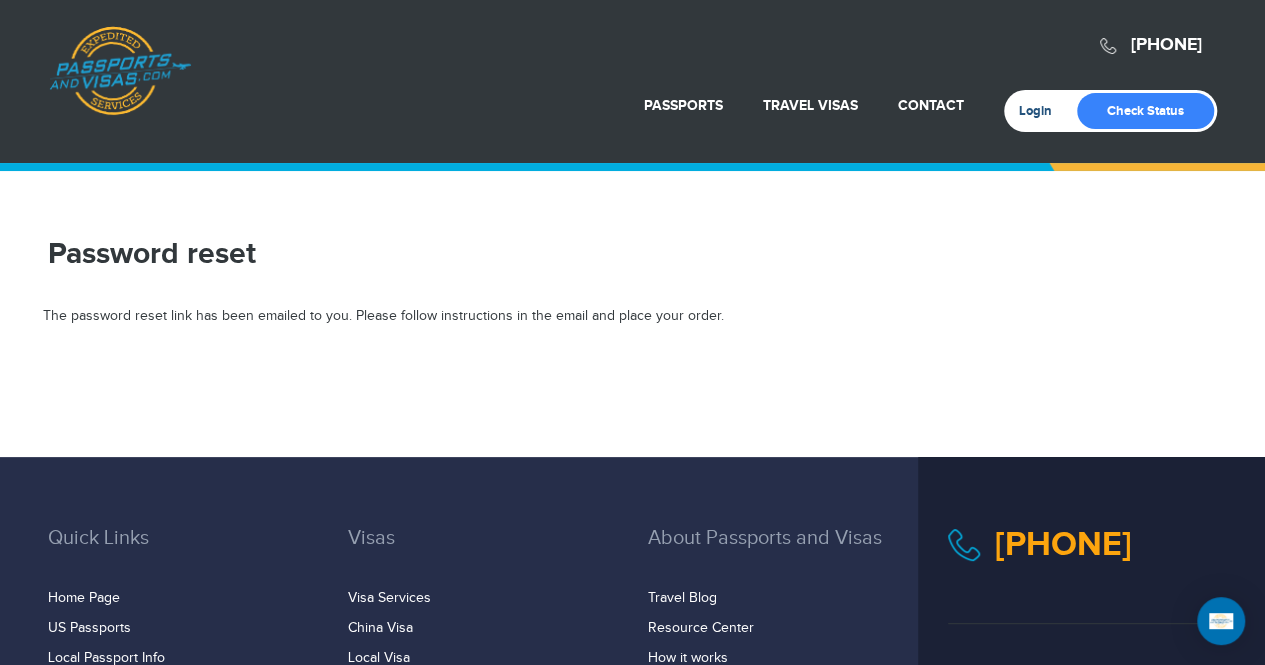 click on "Login" at bounding box center [1042, 111] 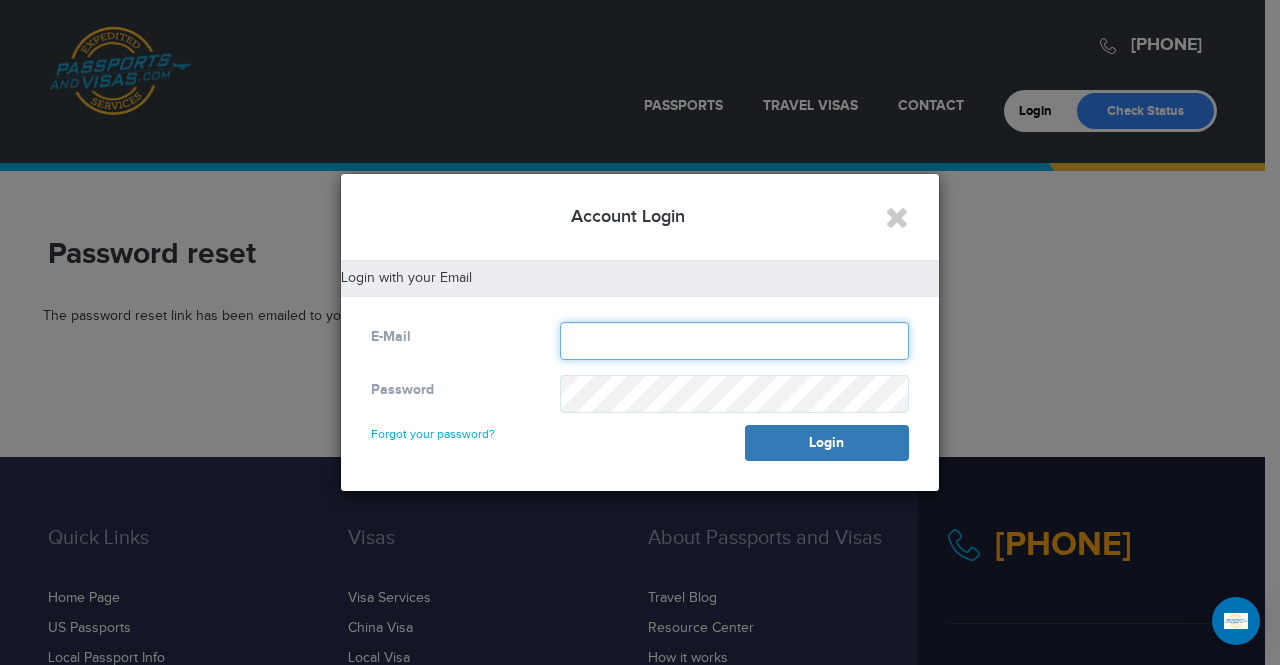 click at bounding box center [734, 341] 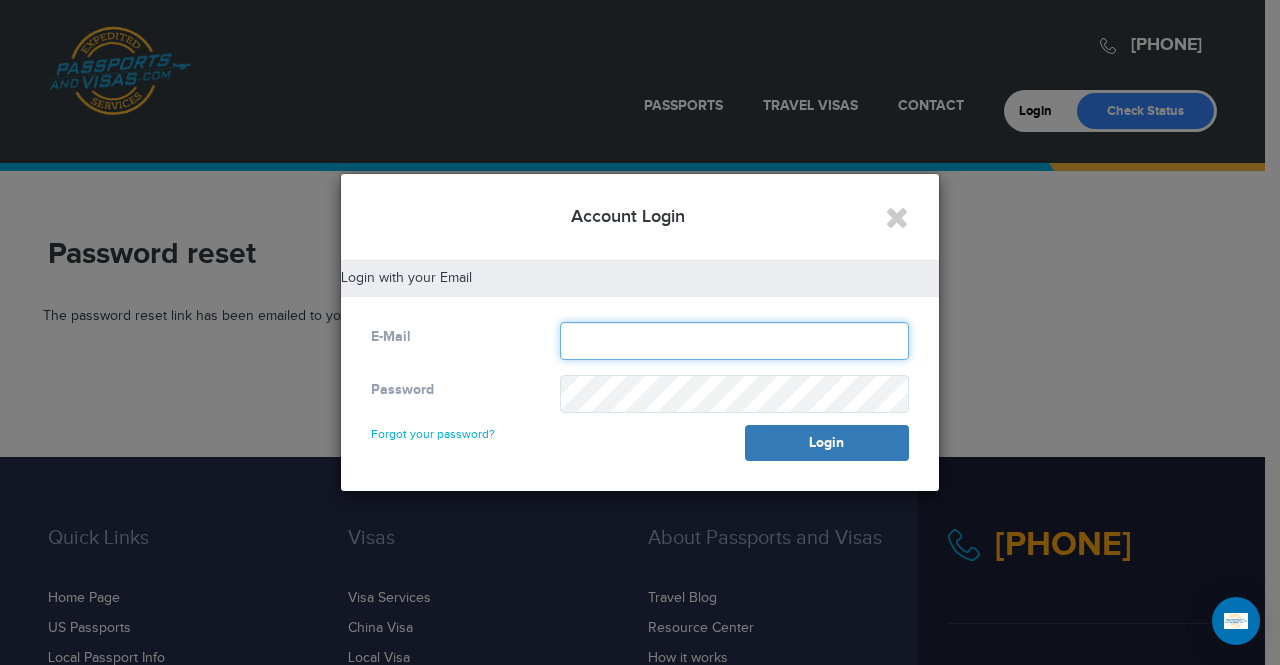 type on "**********" 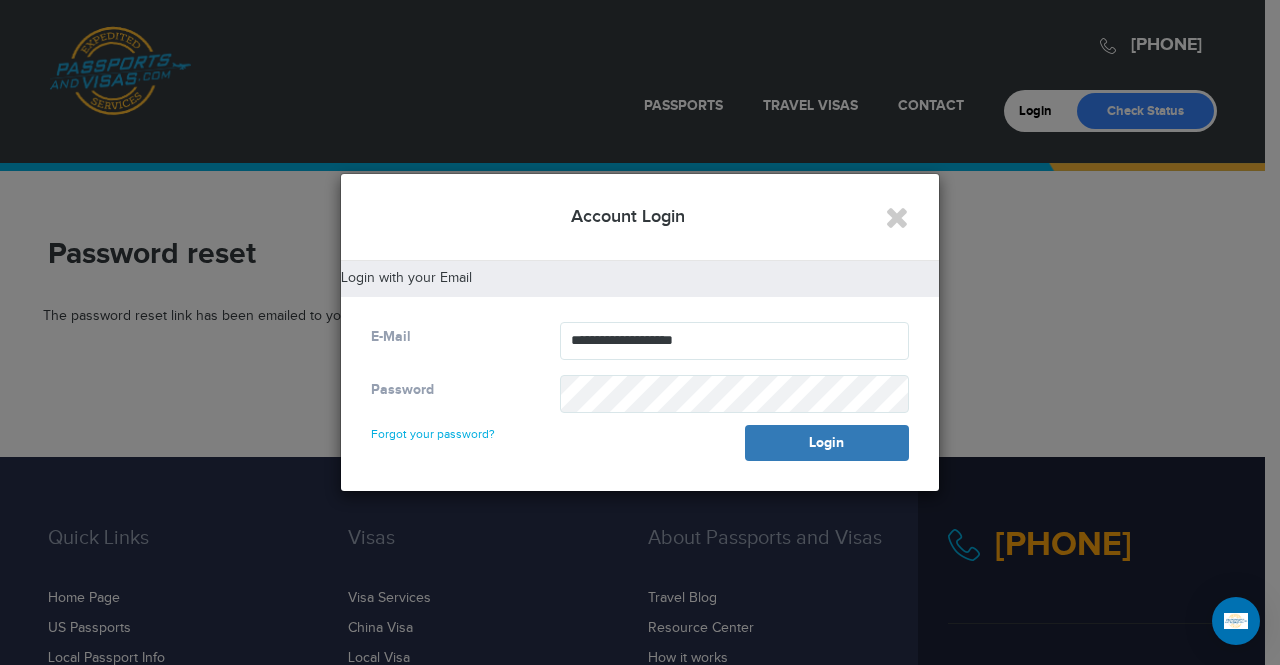 click on "Forgot your password?" at bounding box center (433, 425) 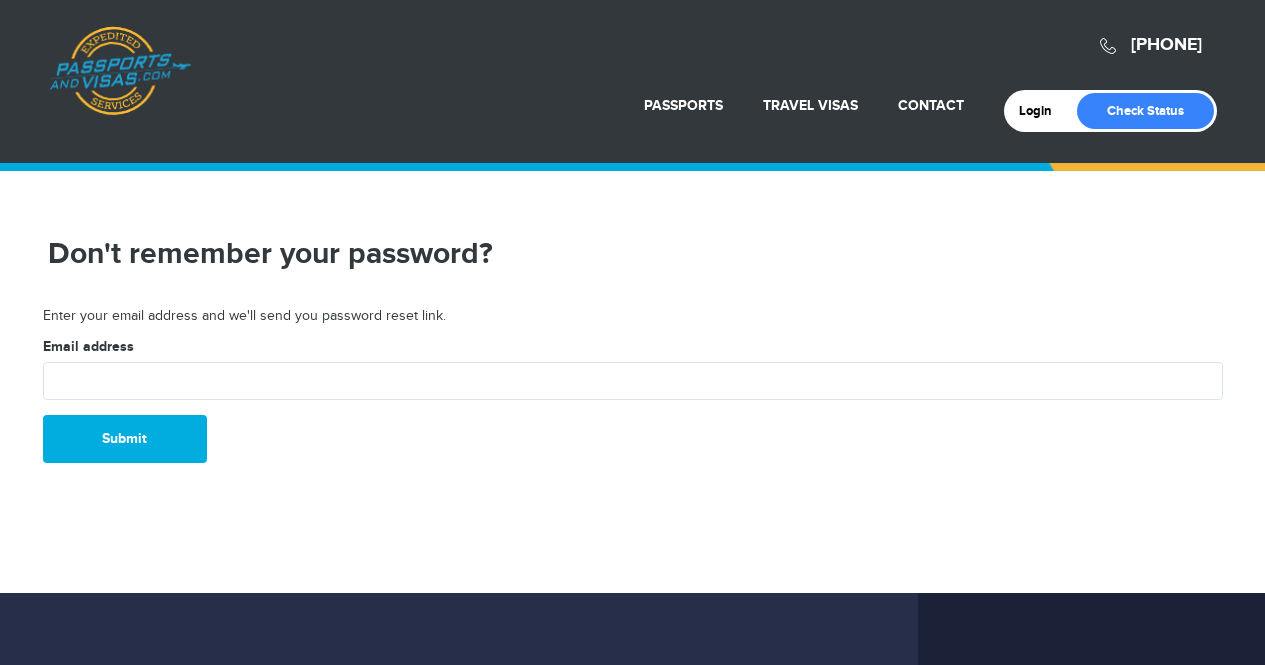 scroll, scrollTop: 0, scrollLeft: 0, axis: both 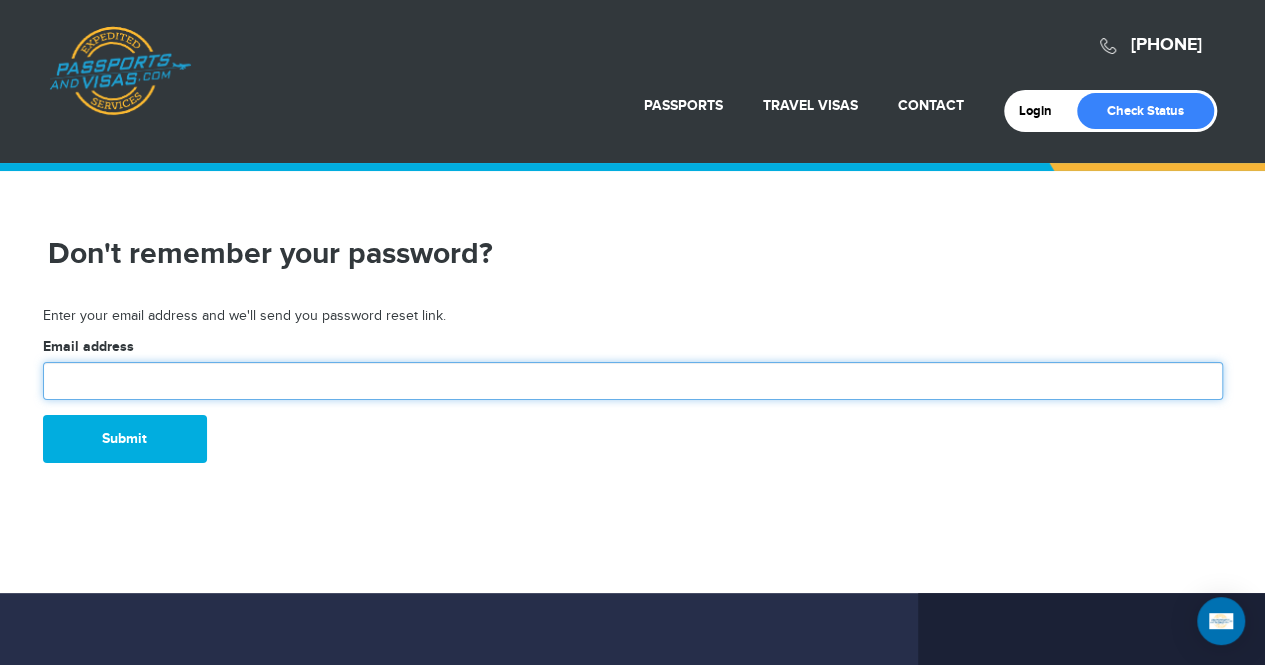 click at bounding box center [633, 381] 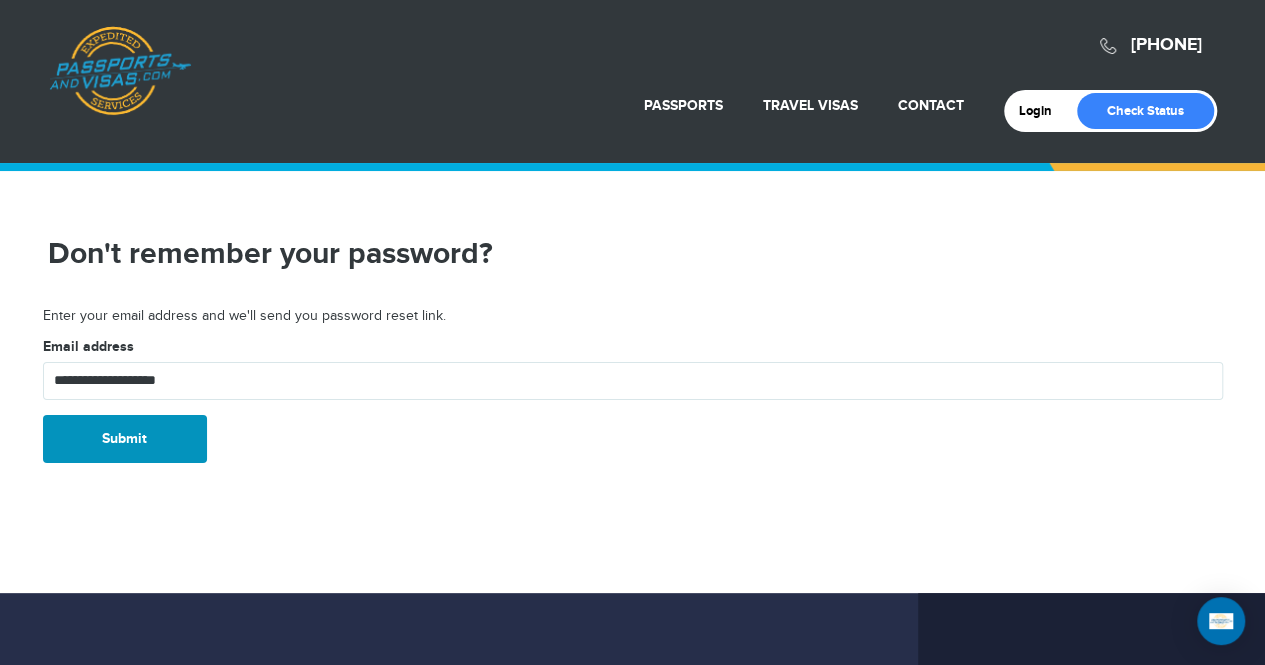 click on "Submit" at bounding box center (125, 439) 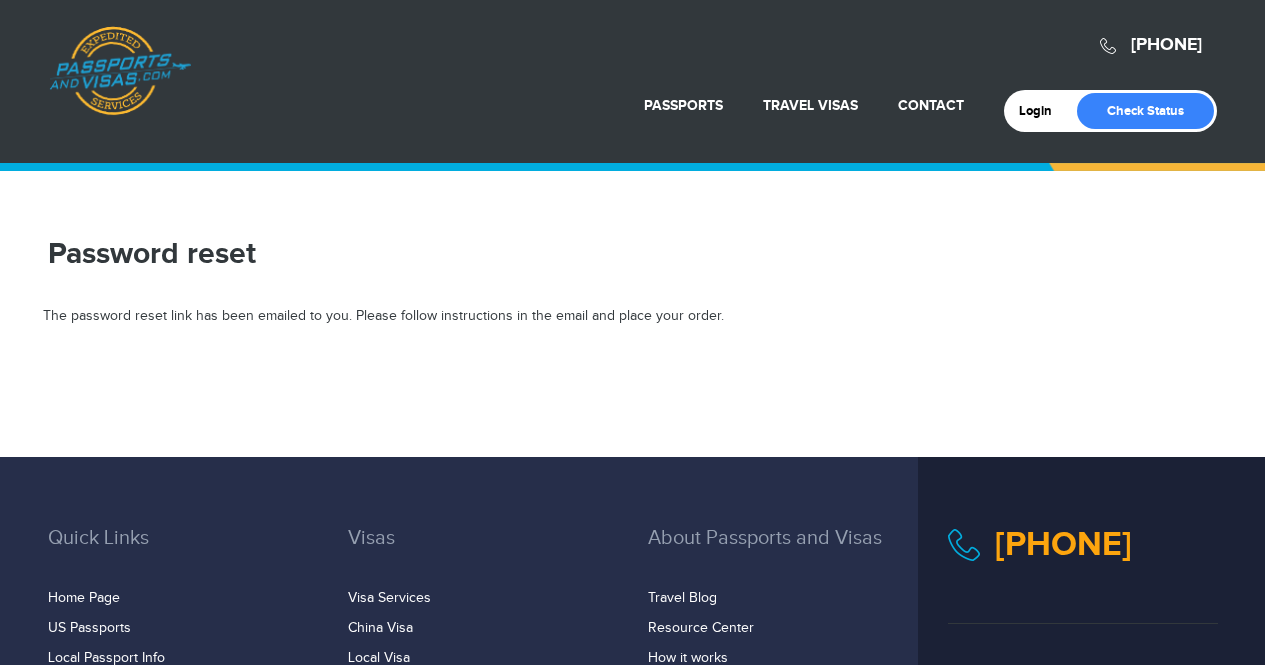 scroll, scrollTop: 0, scrollLeft: 0, axis: both 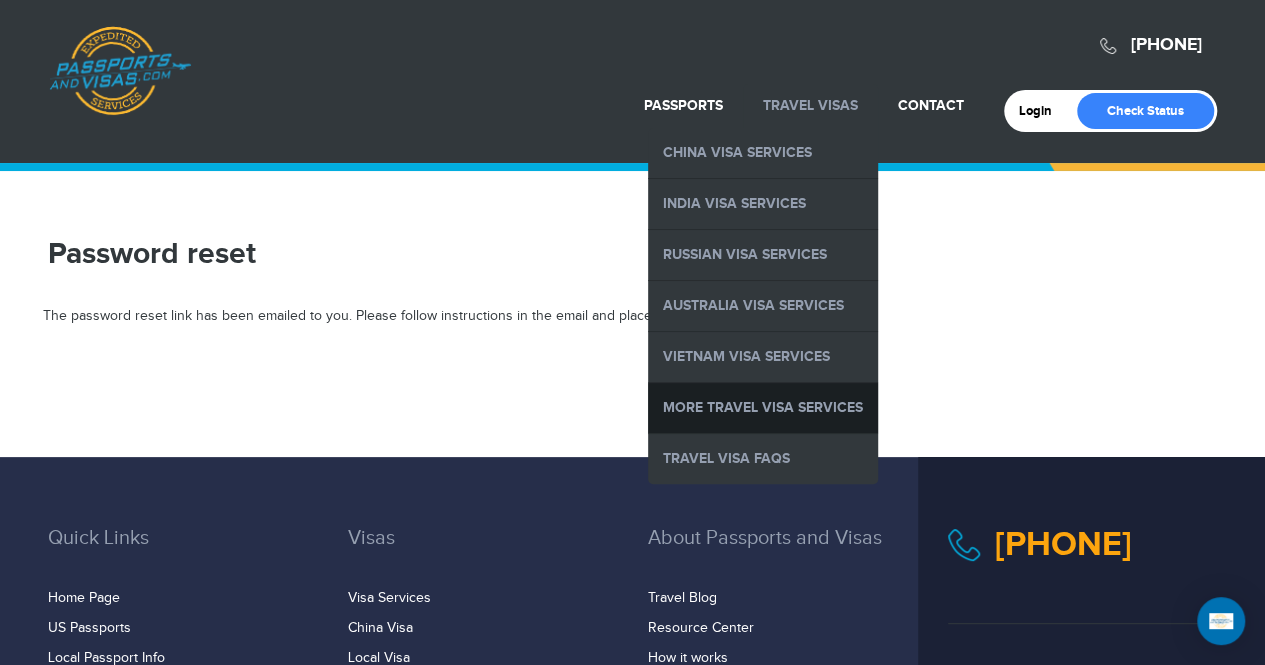 click on "More Travel Visa Services" at bounding box center [763, 408] 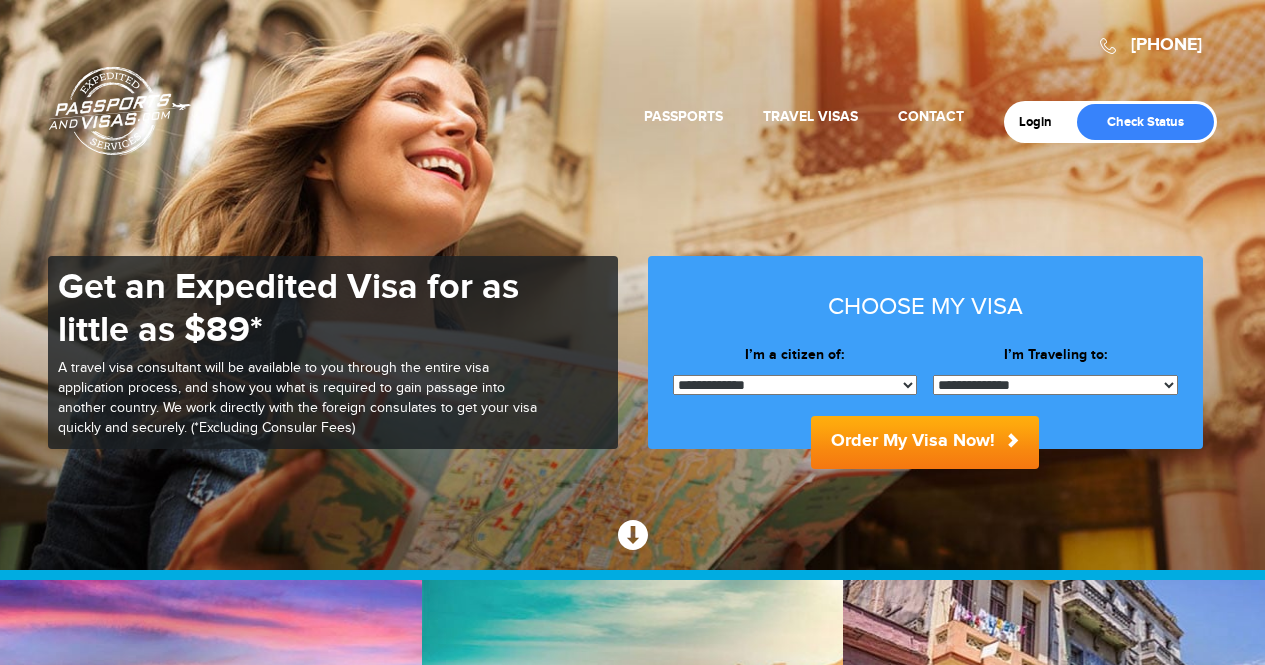 scroll, scrollTop: 0, scrollLeft: 0, axis: both 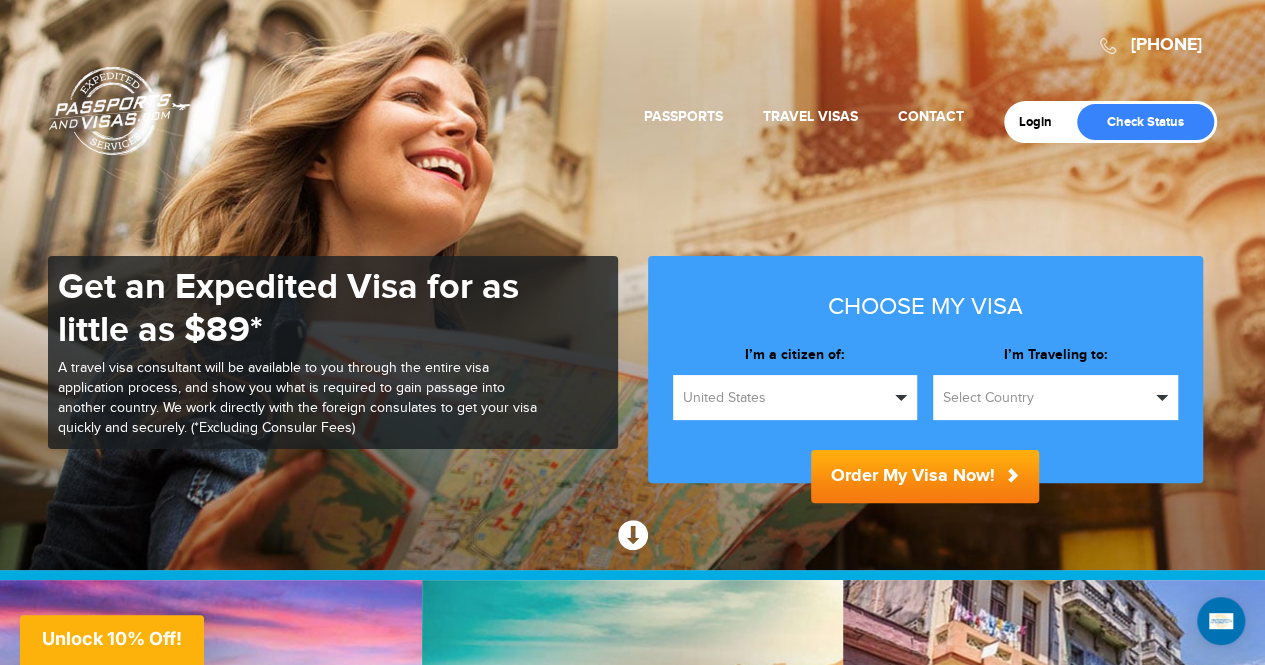 click at bounding box center (1162, 398) 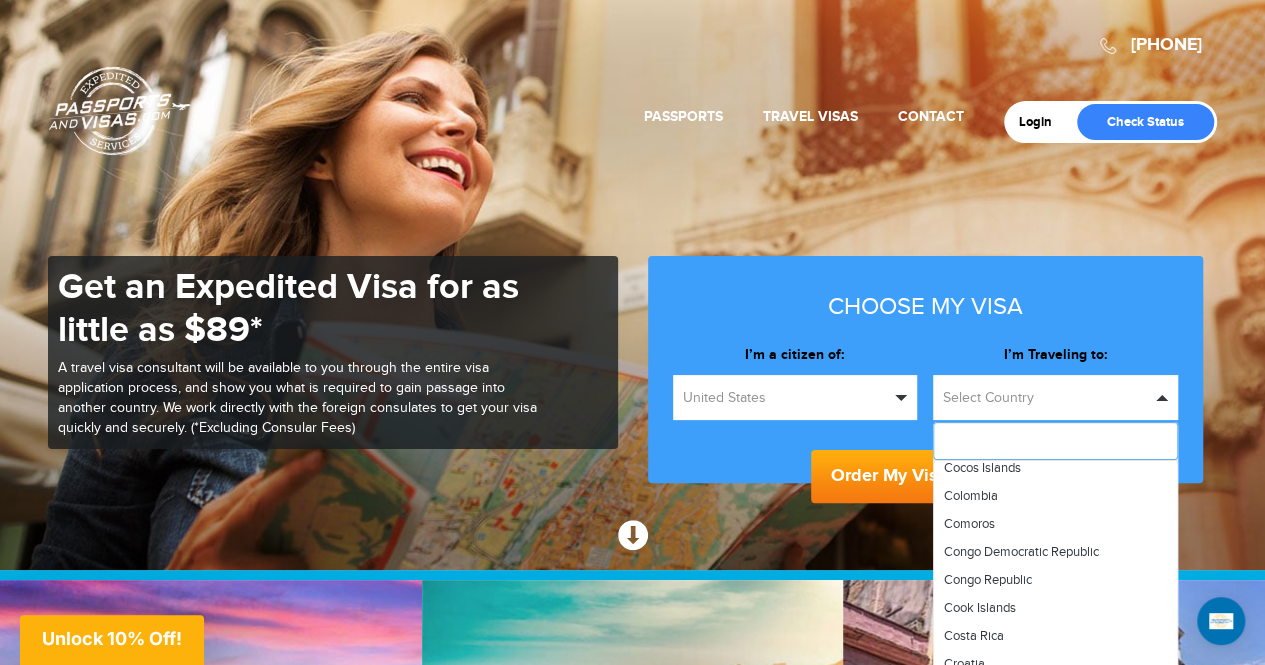 scroll, scrollTop: 1299, scrollLeft: 0, axis: vertical 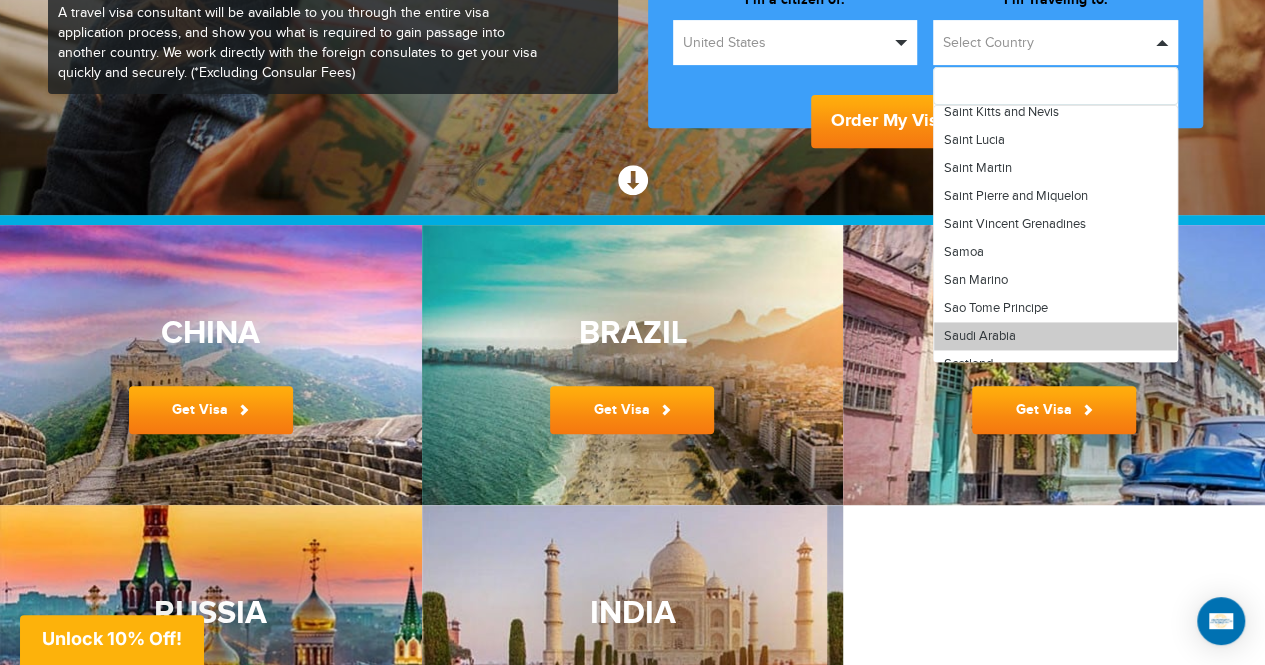 click on "Saudi Arabia" at bounding box center [1055, 336] 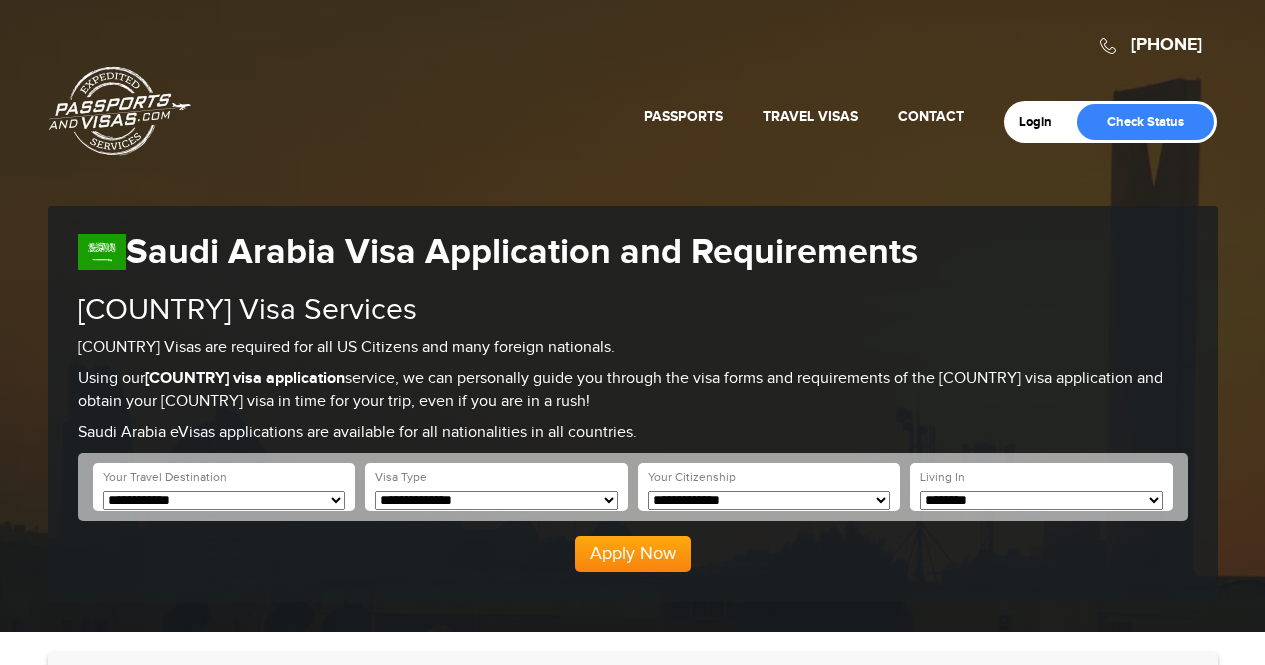 scroll, scrollTop: 0, scrollLeft: 0, axis: both 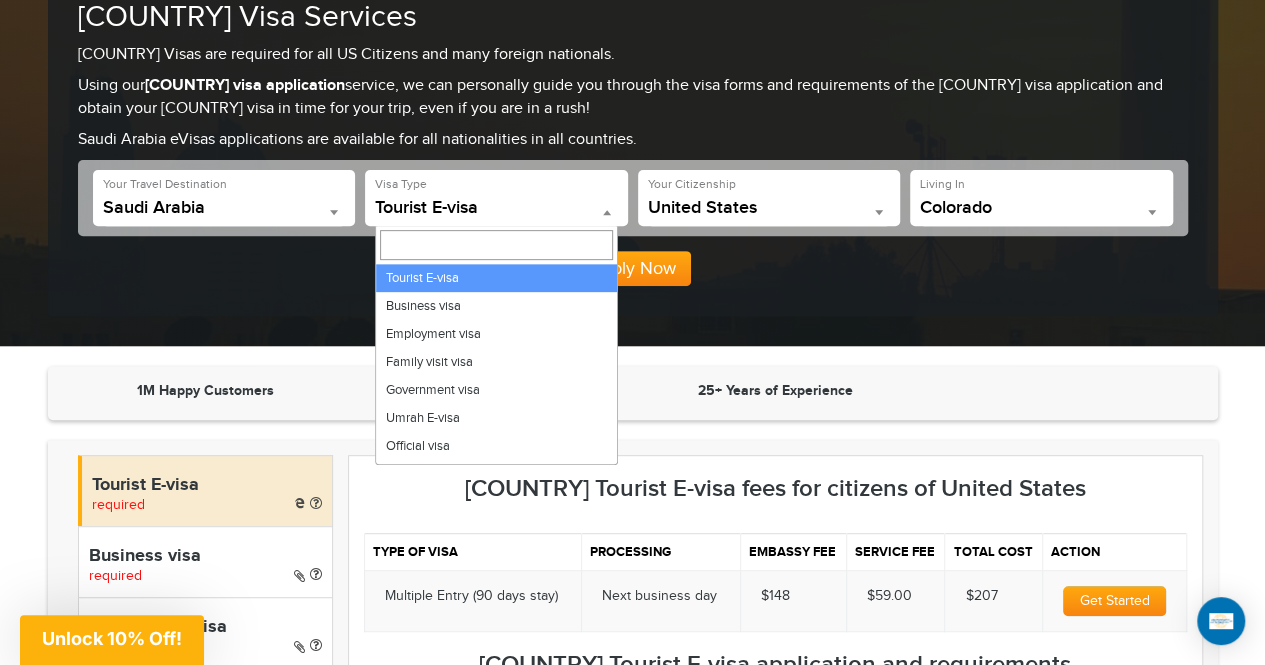 click at bounding box center (607, 212) 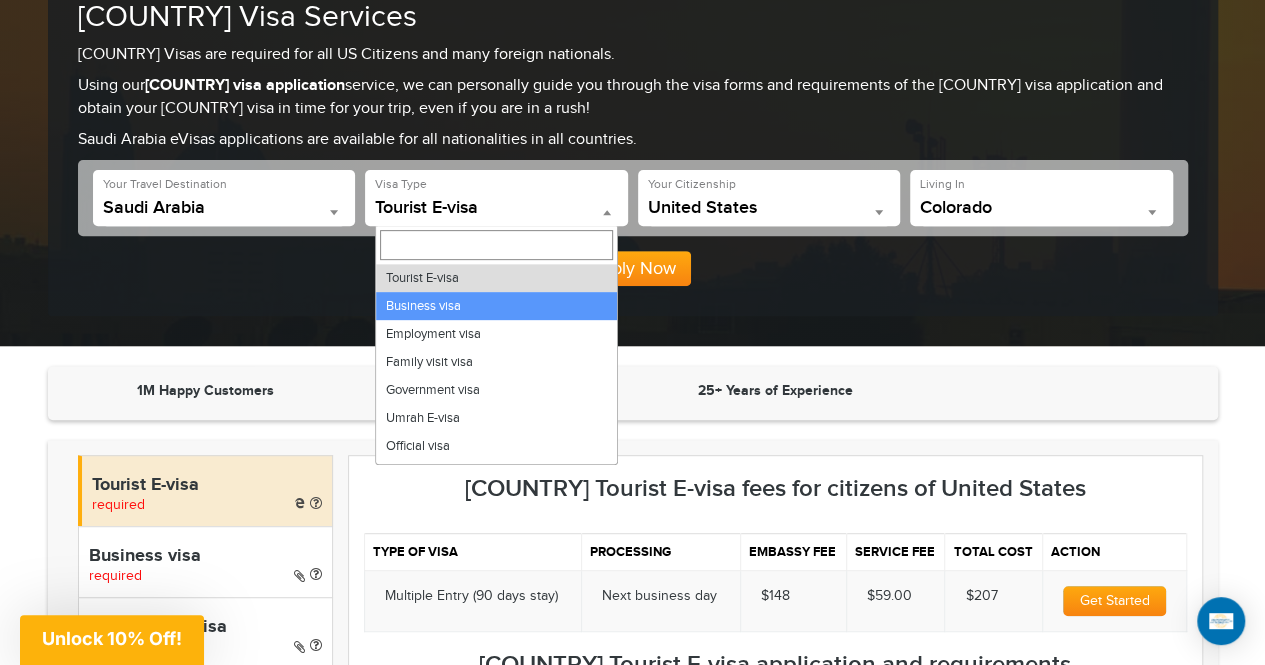 select on "*****" 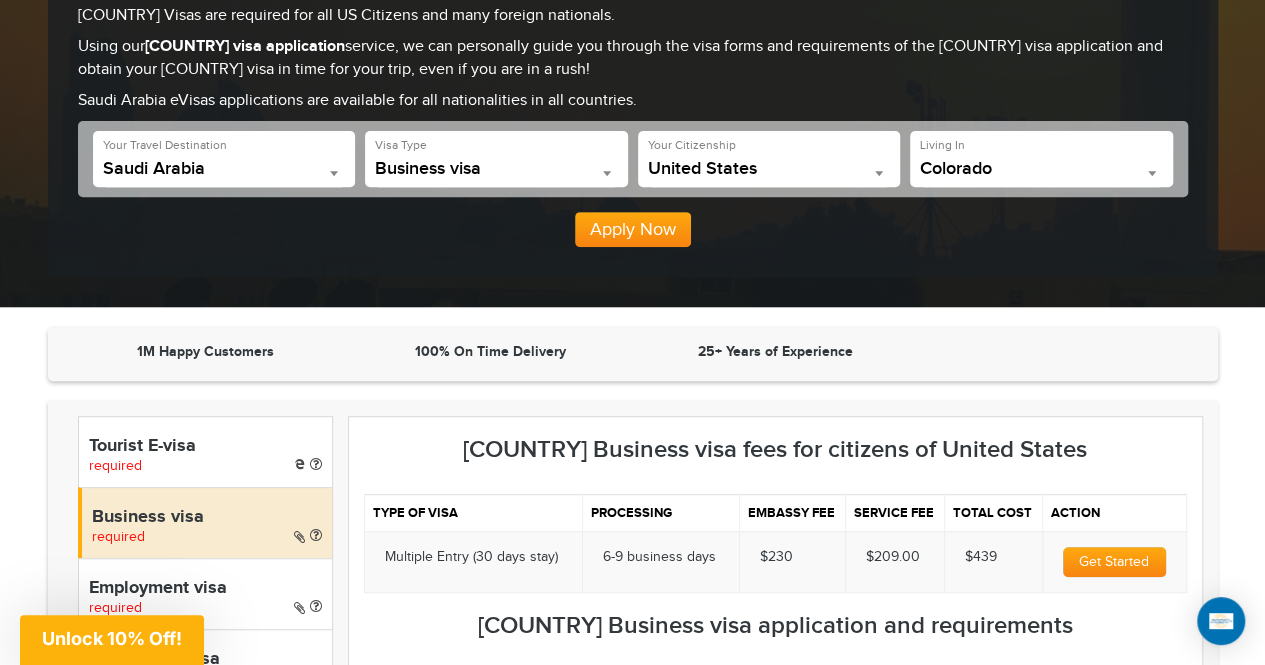 scroll, scrollTop: 330, scrollLeft: 0, axis: vertical 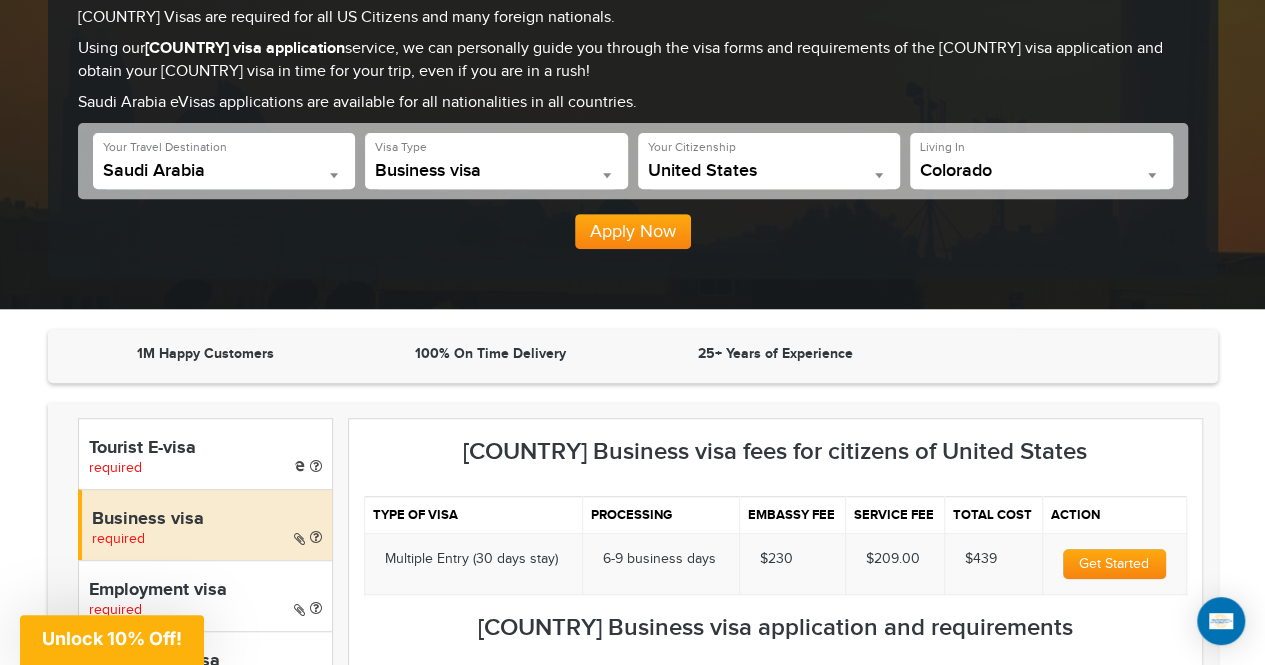 click on "Apply Now" at bounding box center [633, 232] 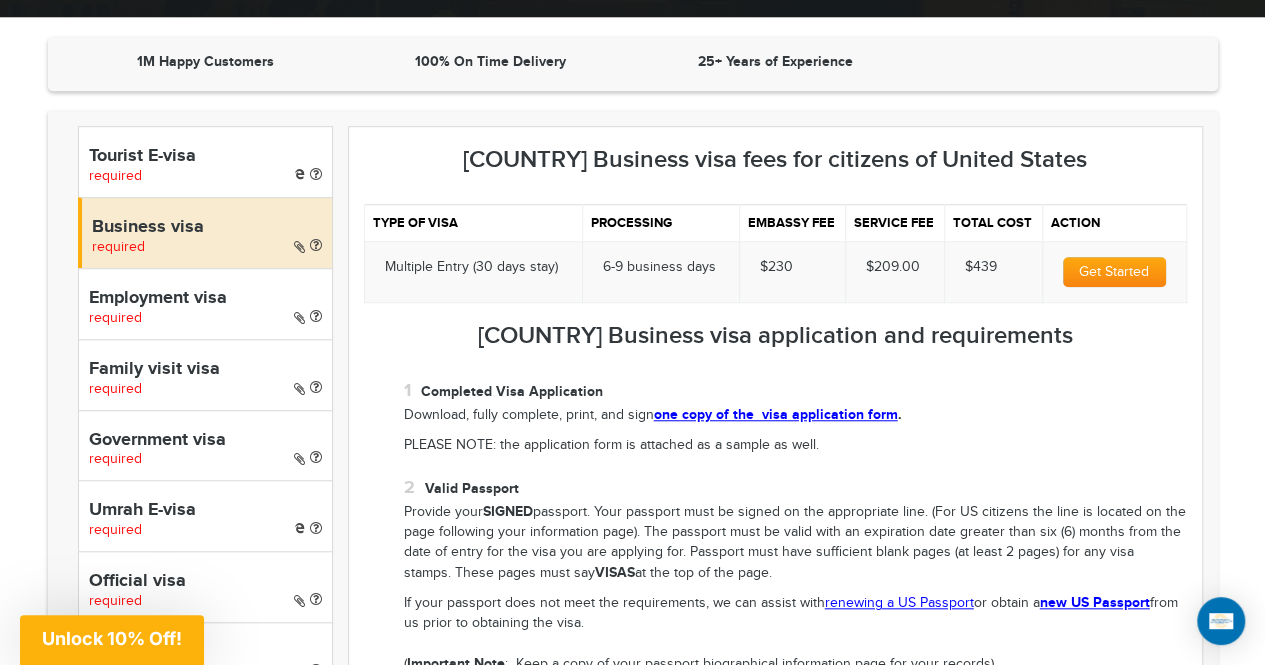 scroll, scrollTop: 634, scrollLeft: 0, axis: vertical 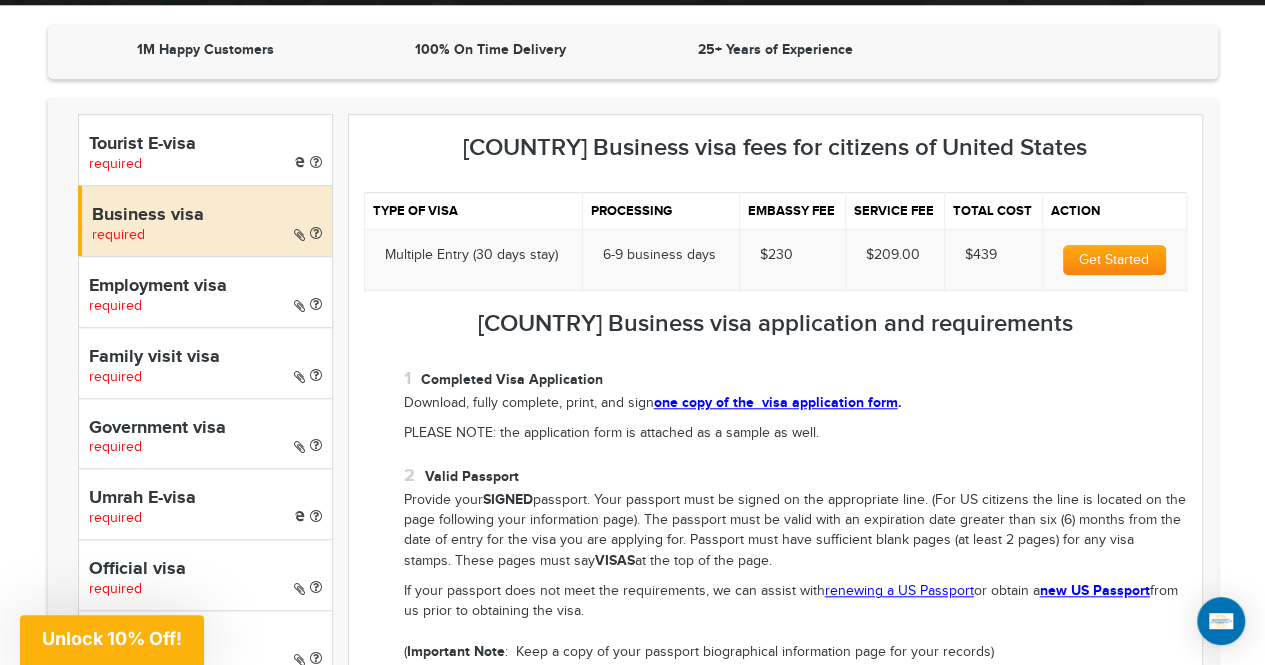 click on "Get Started" at bounding box center (1114, 260) 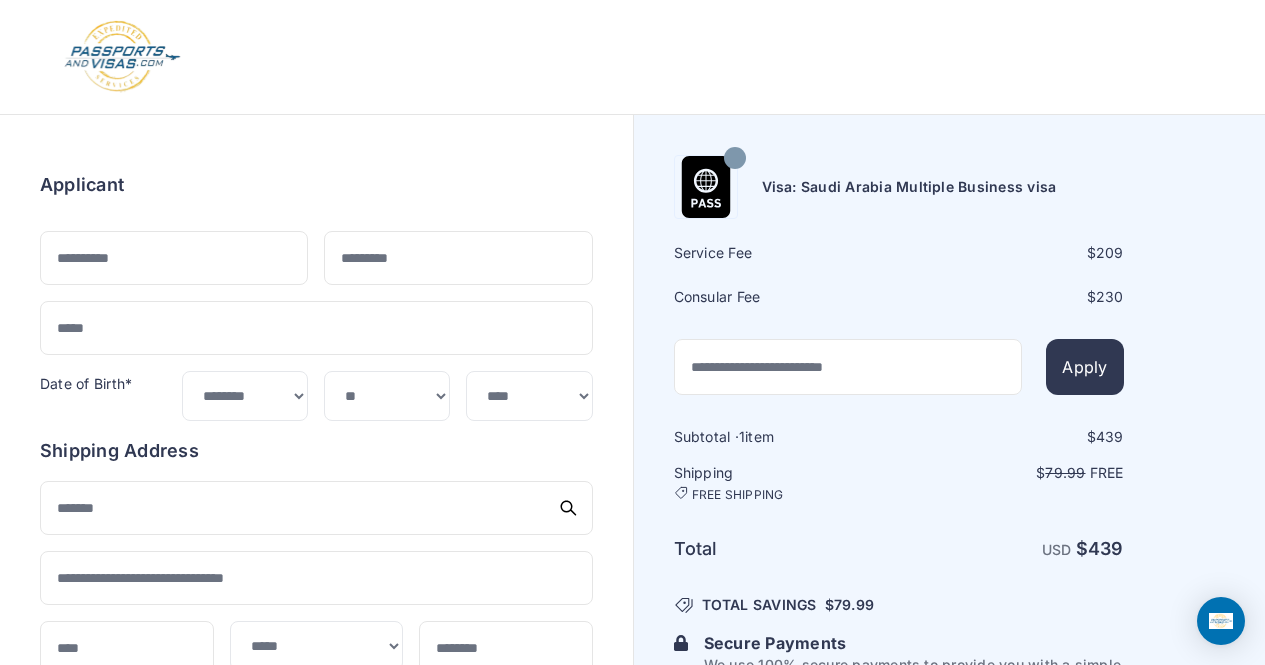 select on "**" 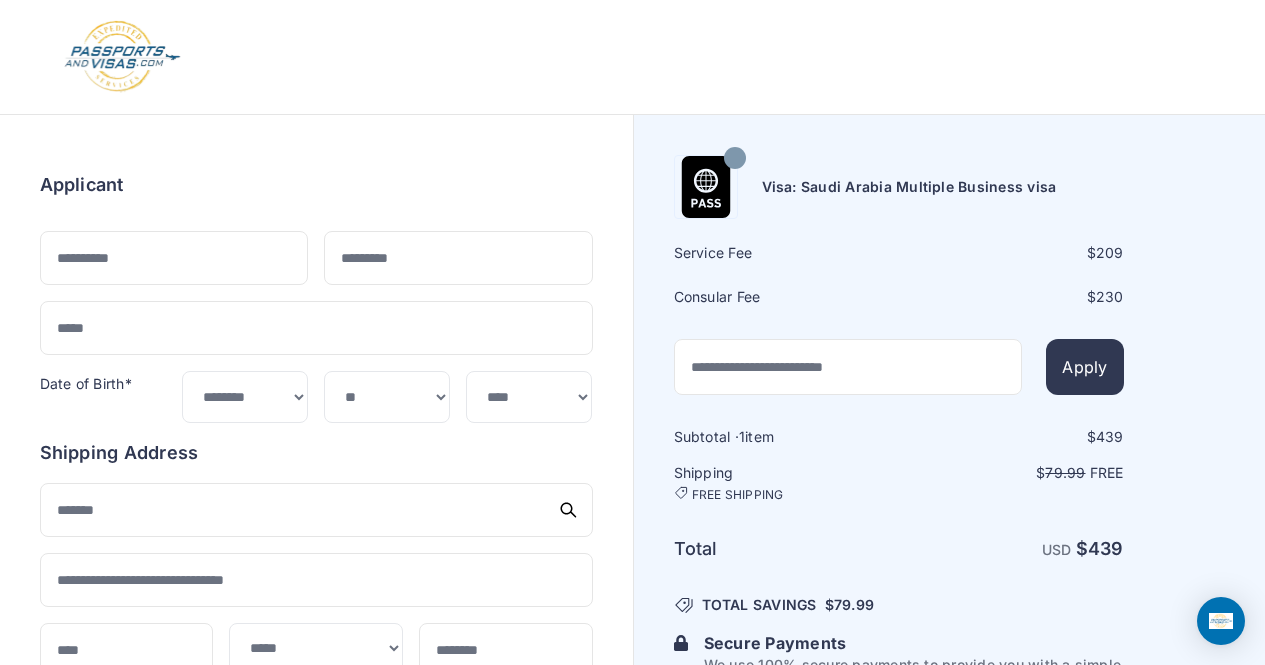 scroll, scrollTop: 0, scrollLeft: 0, axis: both 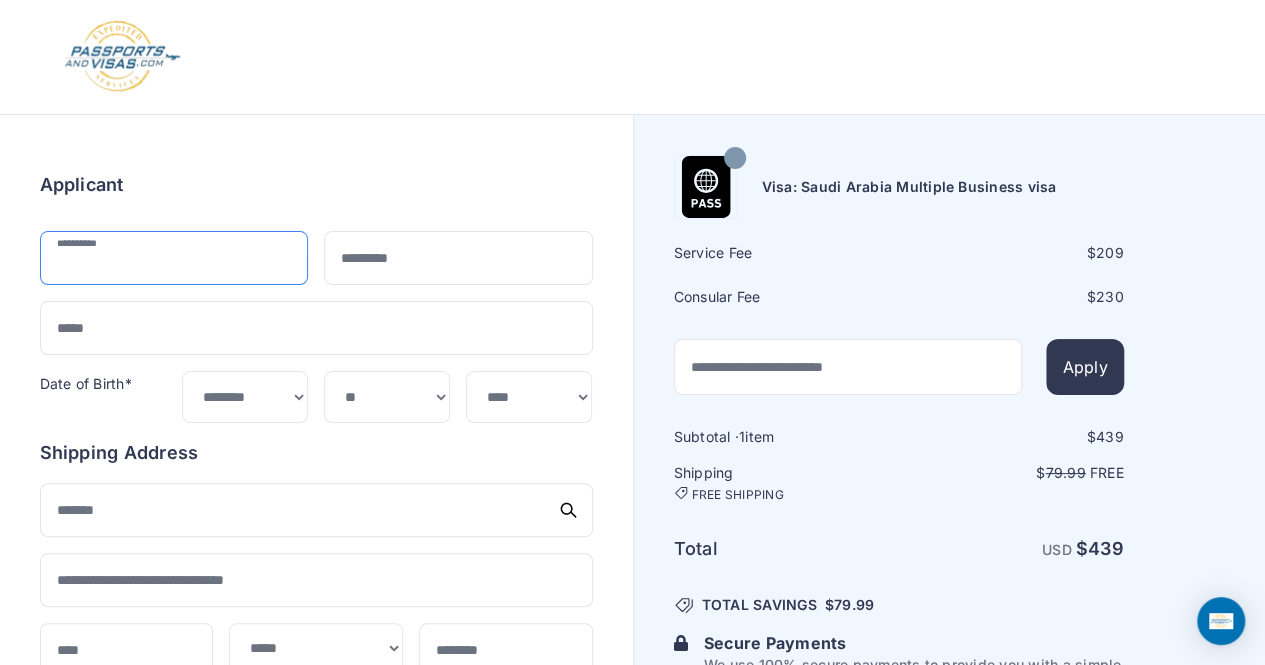 click at bounding box center (174, 258) 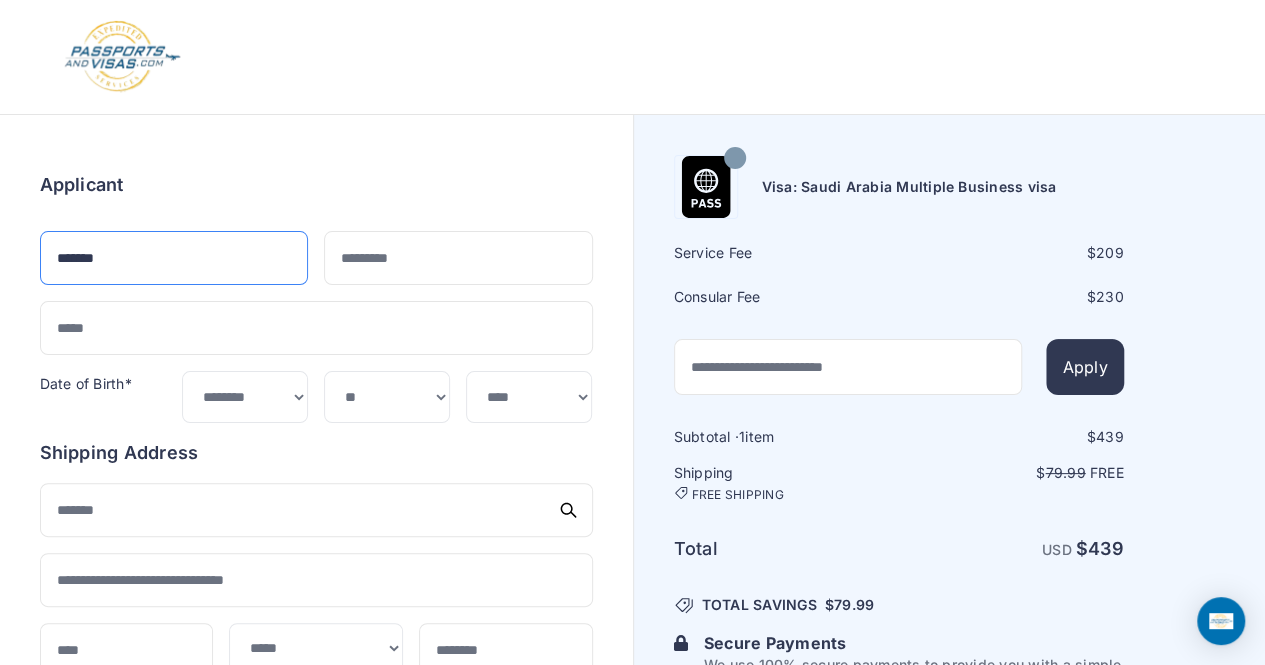 type on "*******" 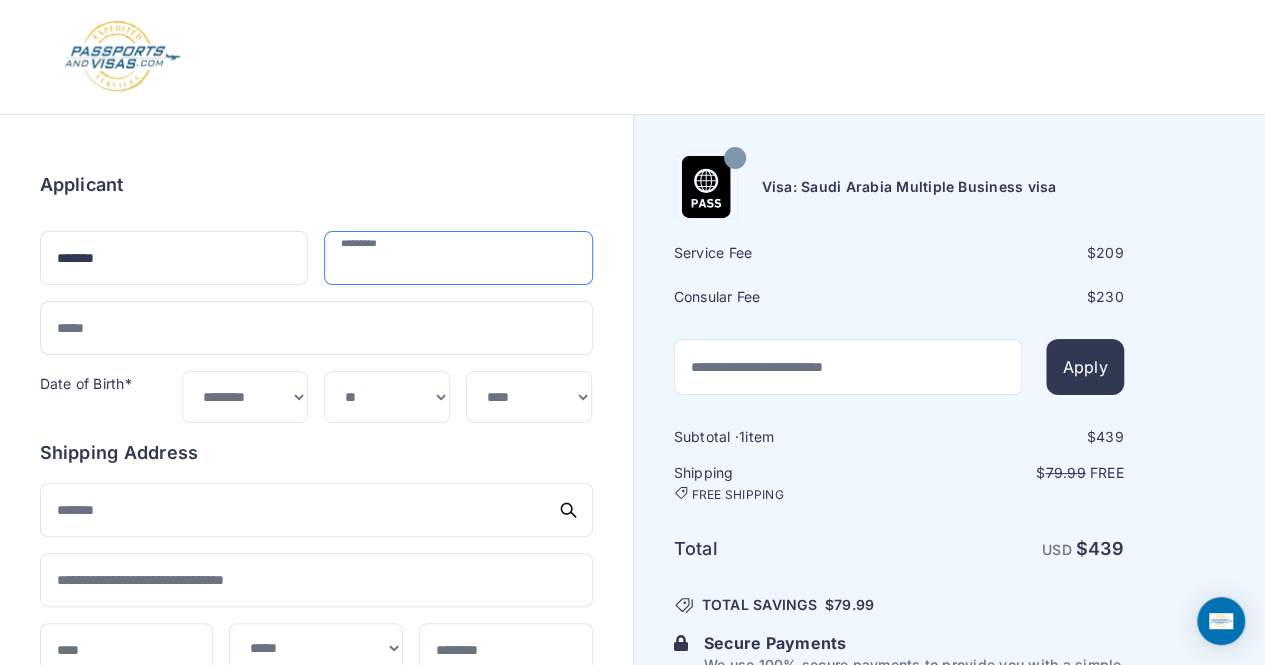 click at bounding box center [458, 258] 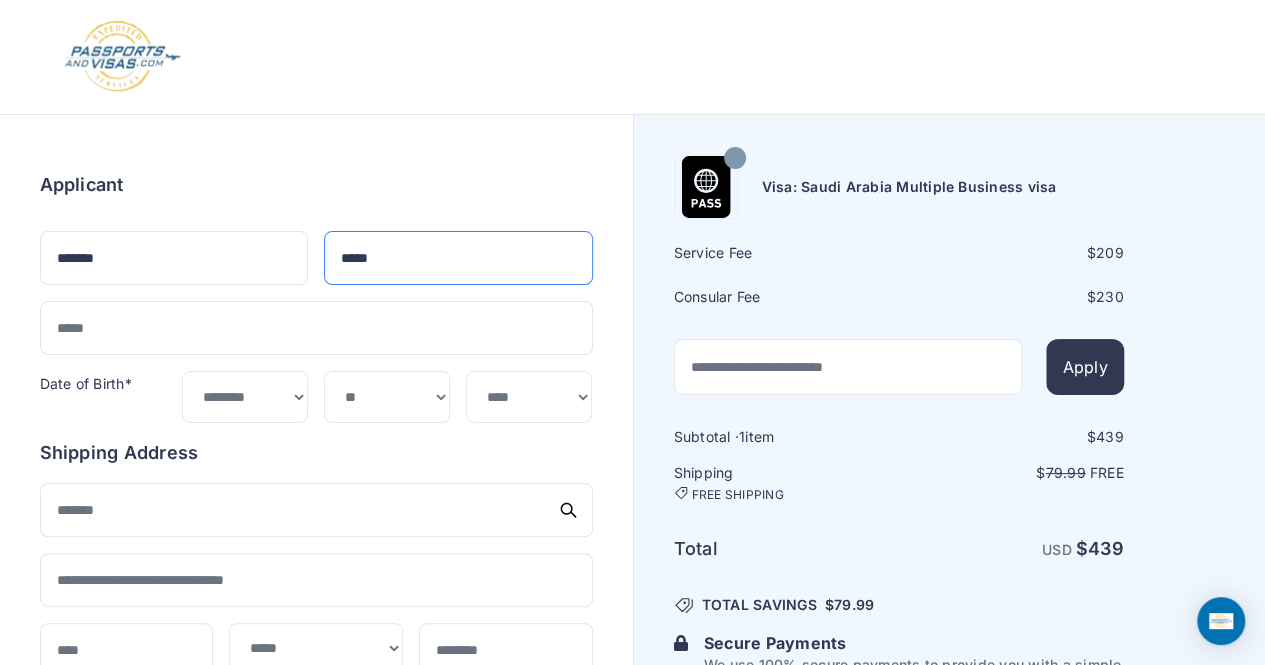 type on "*****" 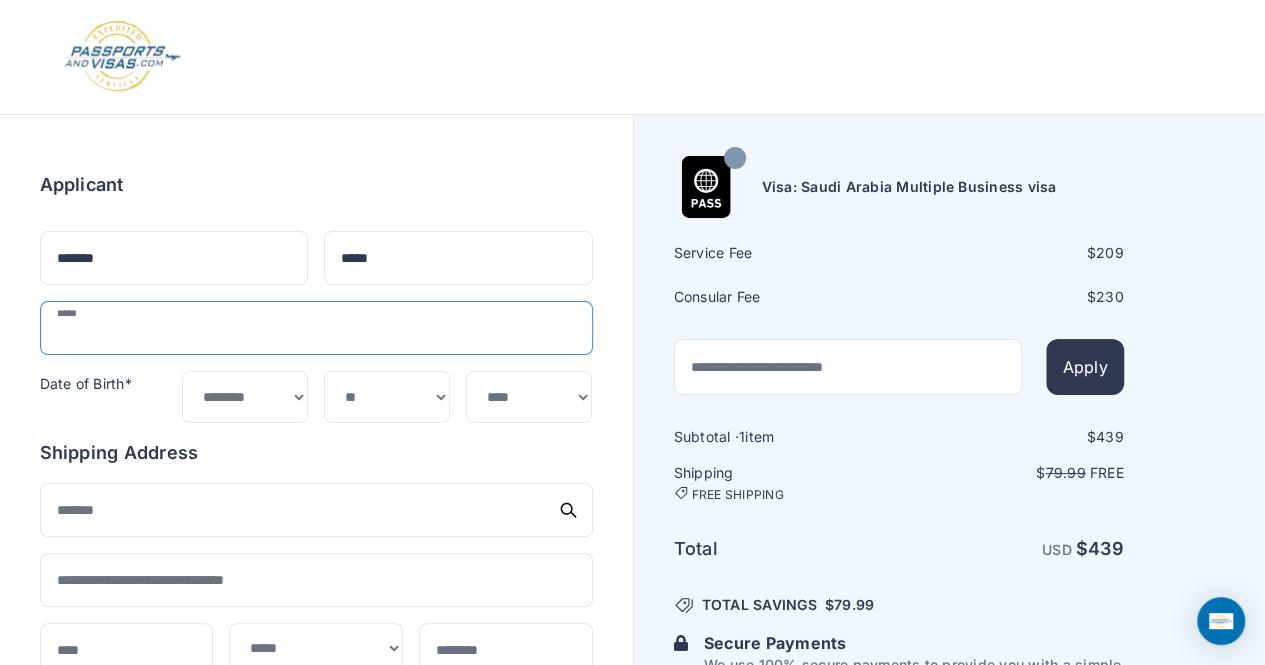 click at bounding box center (316, 328) 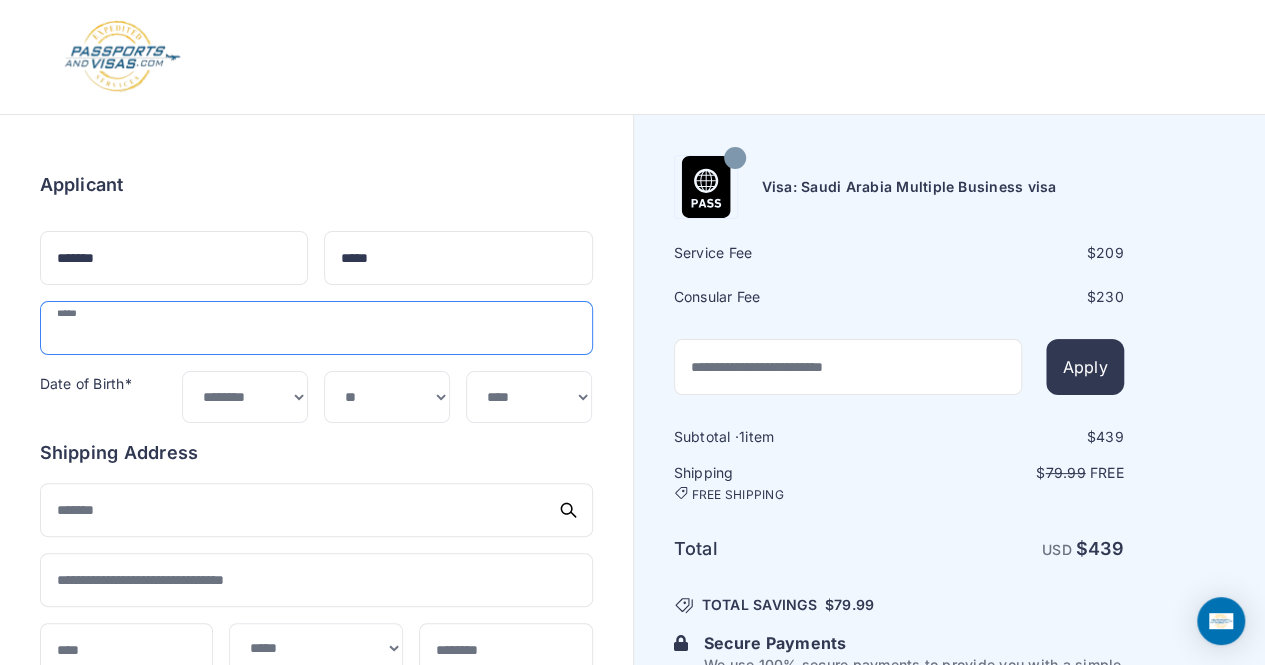 type on "**********" 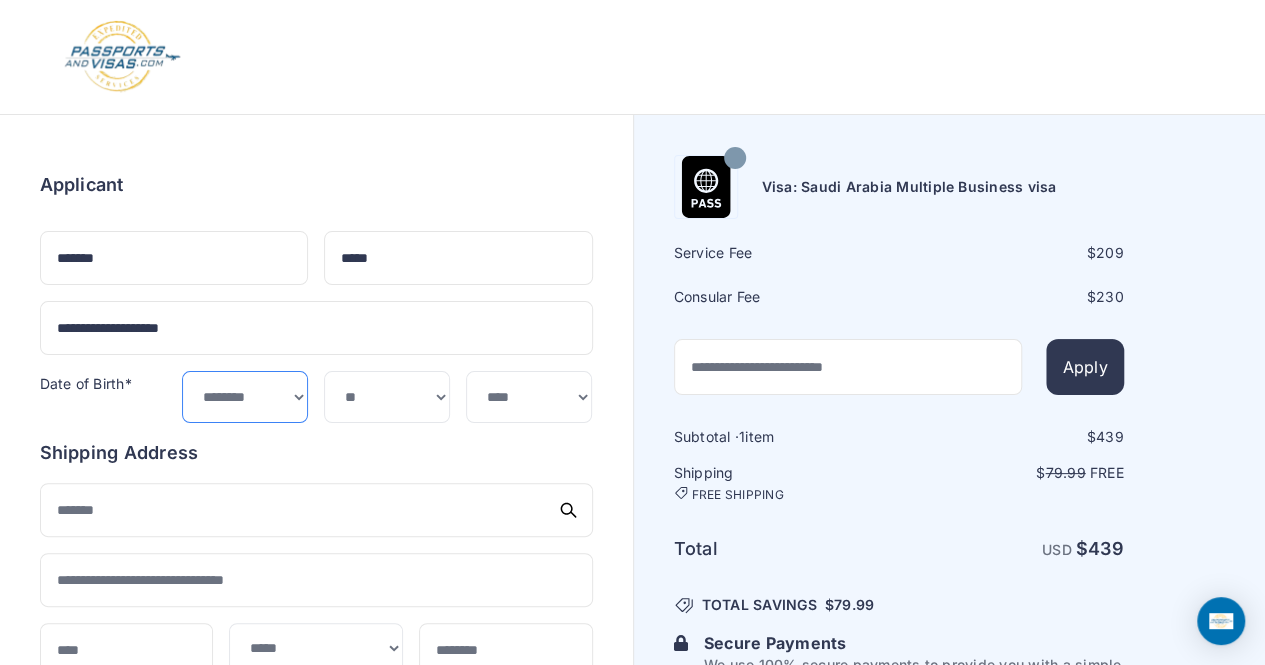 click on "*****
*******
********
*****
*****
***
****
****
******
*********
*******
********
********" at bounding box center [245, 396] 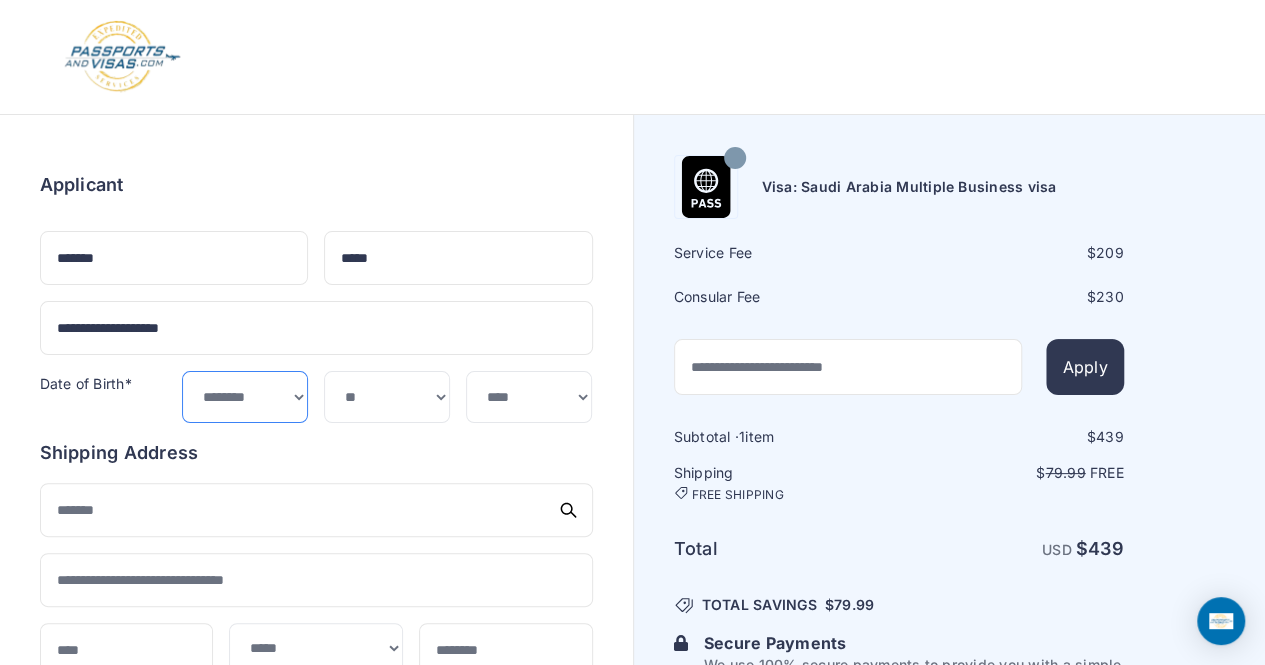 select on "*" 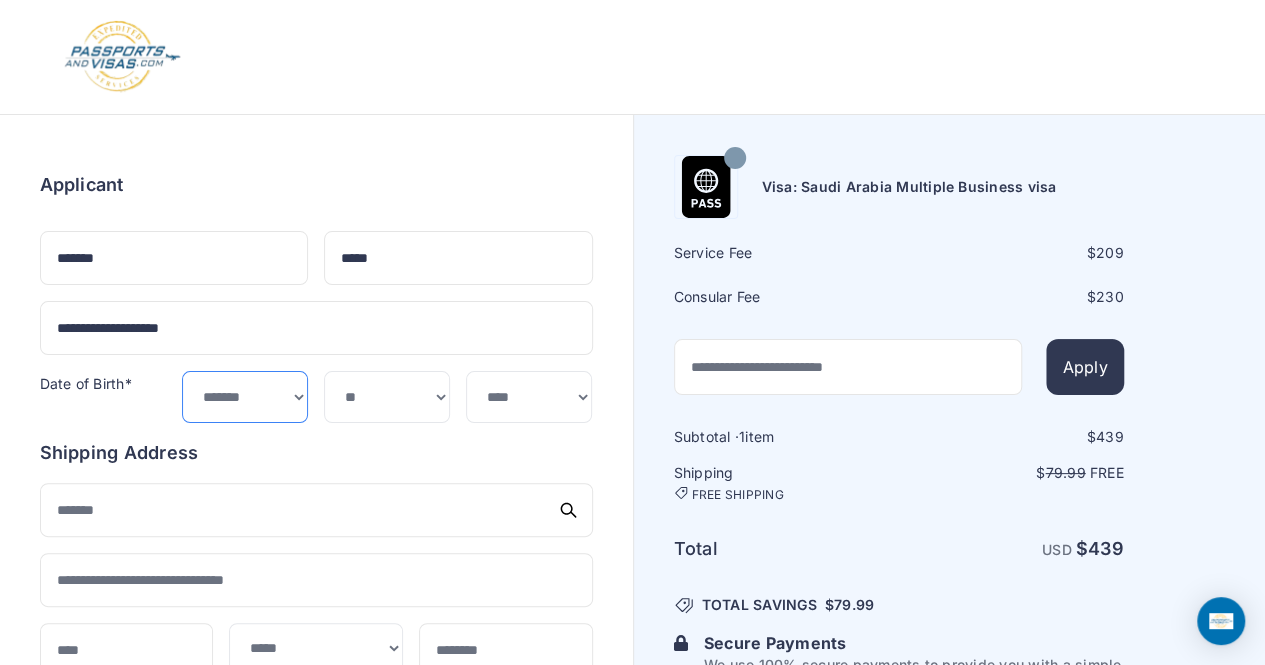 click on "*****
*******
********
*****
*****
***
****
****
******
*********
*******
********
********" at bounding box center (245, 396) 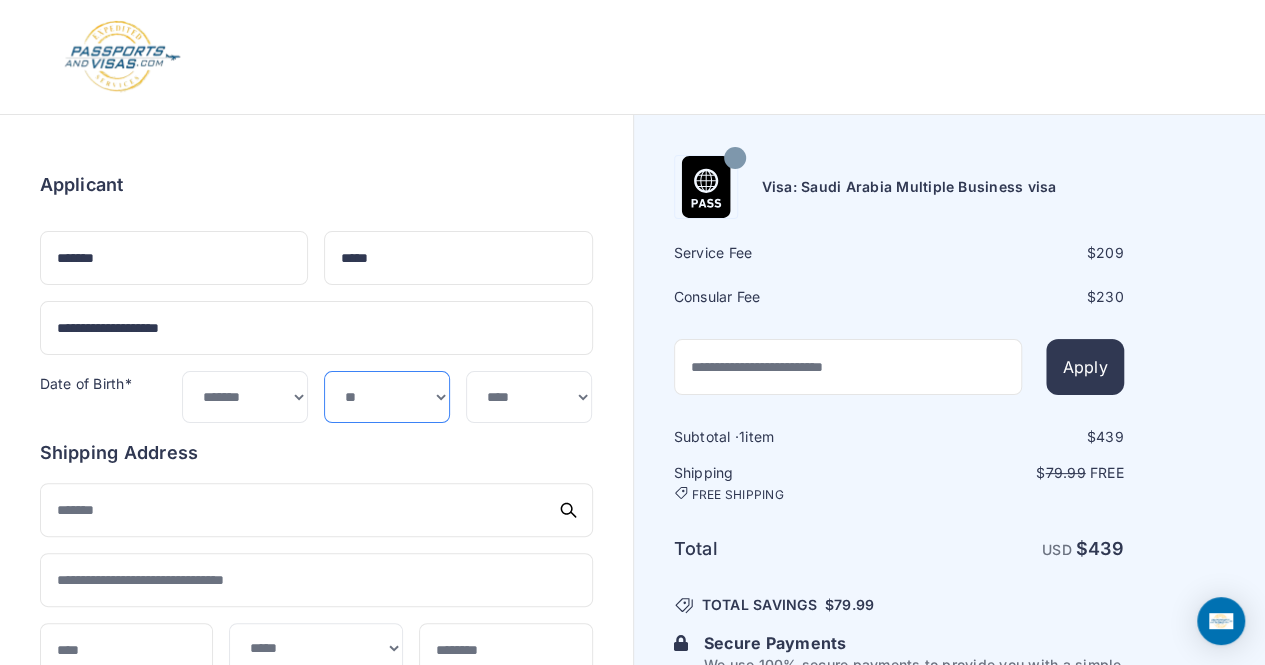 click on "***
*
*
*
*
*
*
*
*
*
**
**
**
**
** ** ** ** ** **" at bounding box center [387, 396] 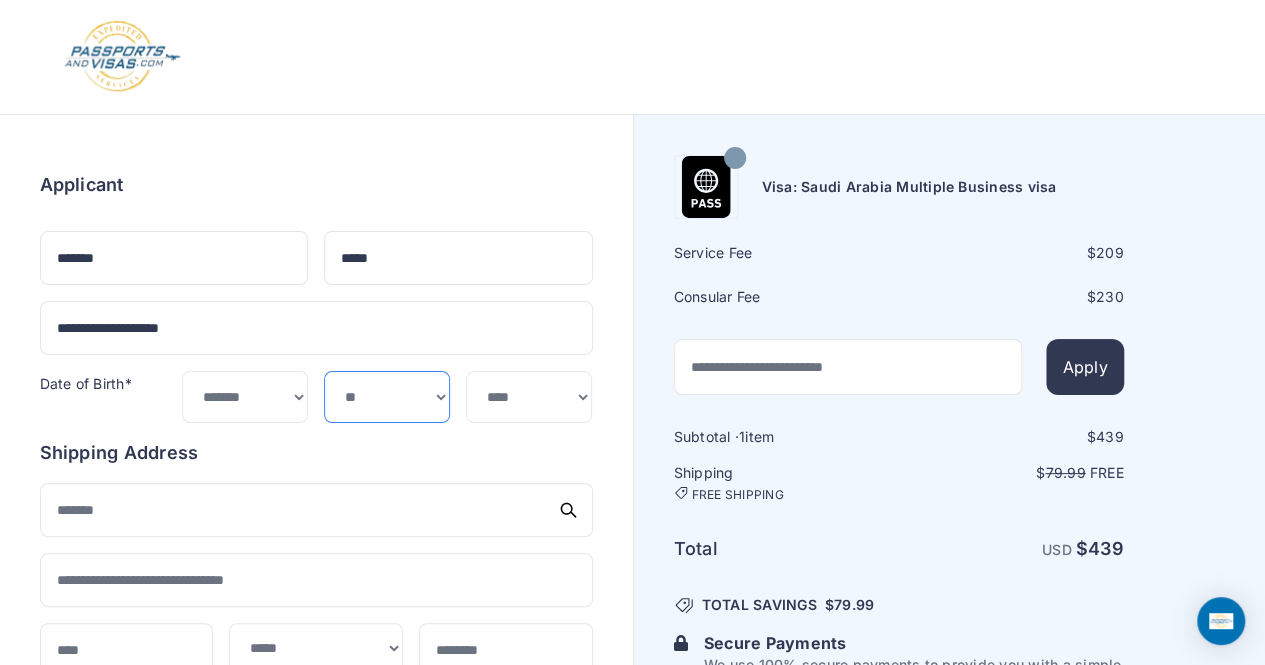 select on "**" 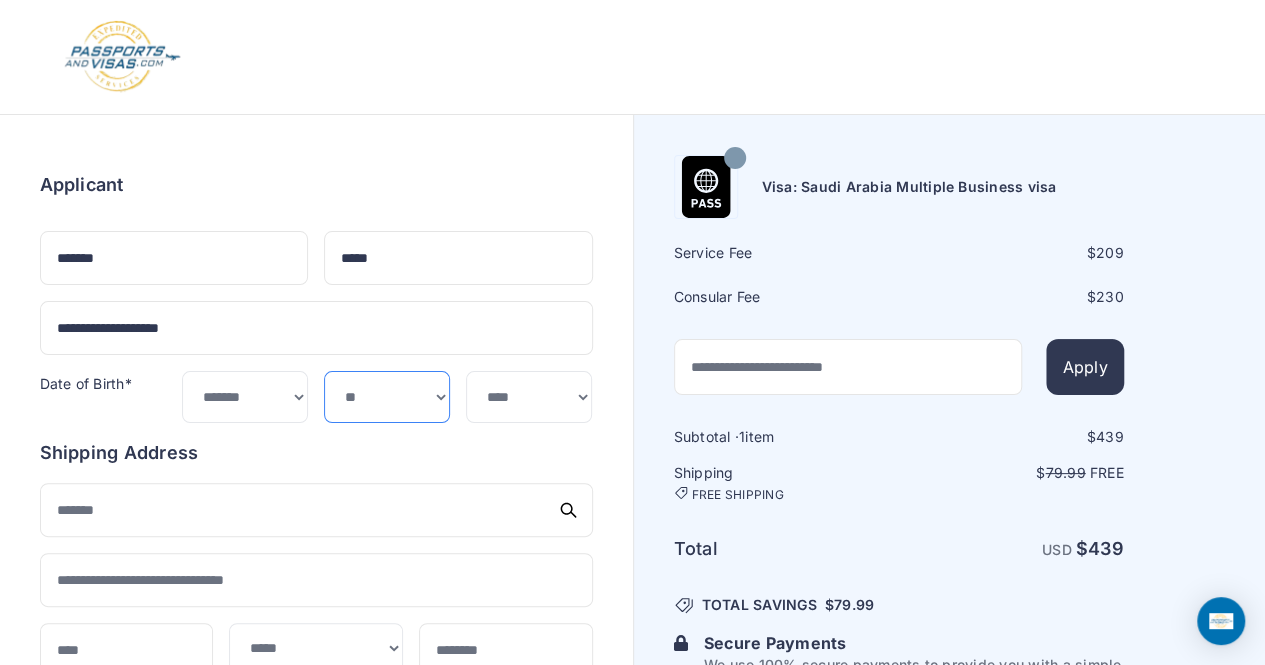 click on "***
*
*
*
*
*
*
*
*
*
**
**
**
**
** ** ** ** ** **" at bounding box center [387, 396] 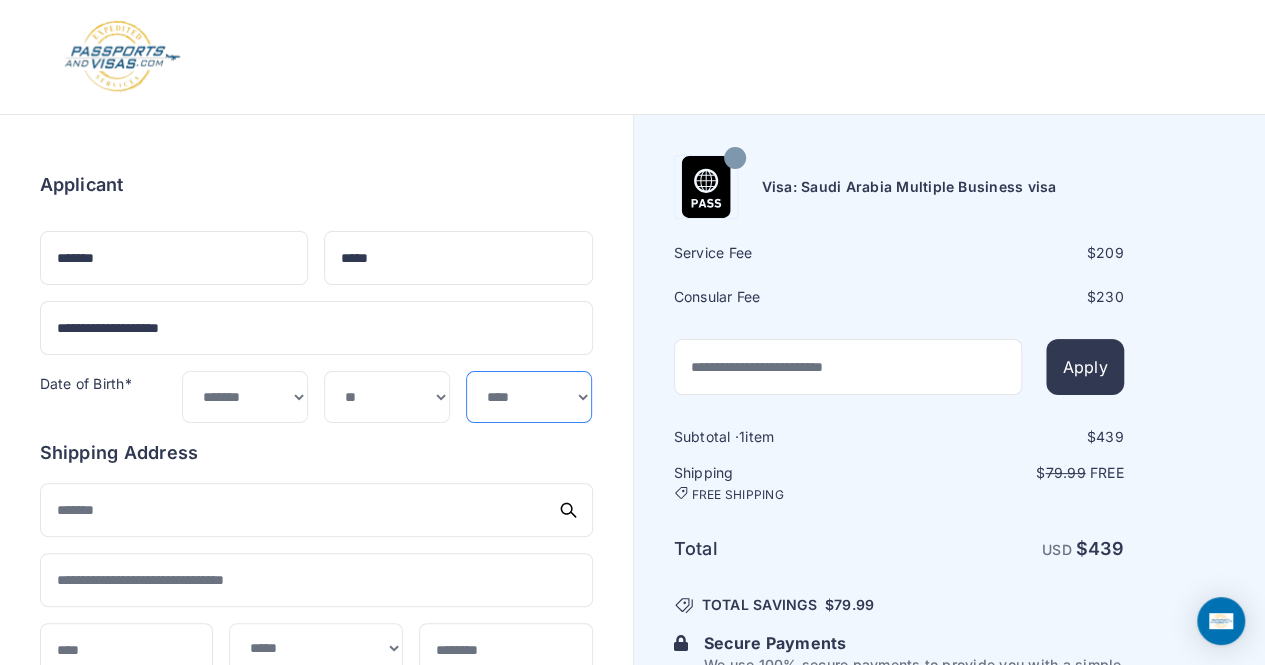 click on "****
****
****
****
****
****
****
****
****
****
****
****
****
**** **** **** **** **** **** **** **** **** **** ****" at bounding box center [529, 396] 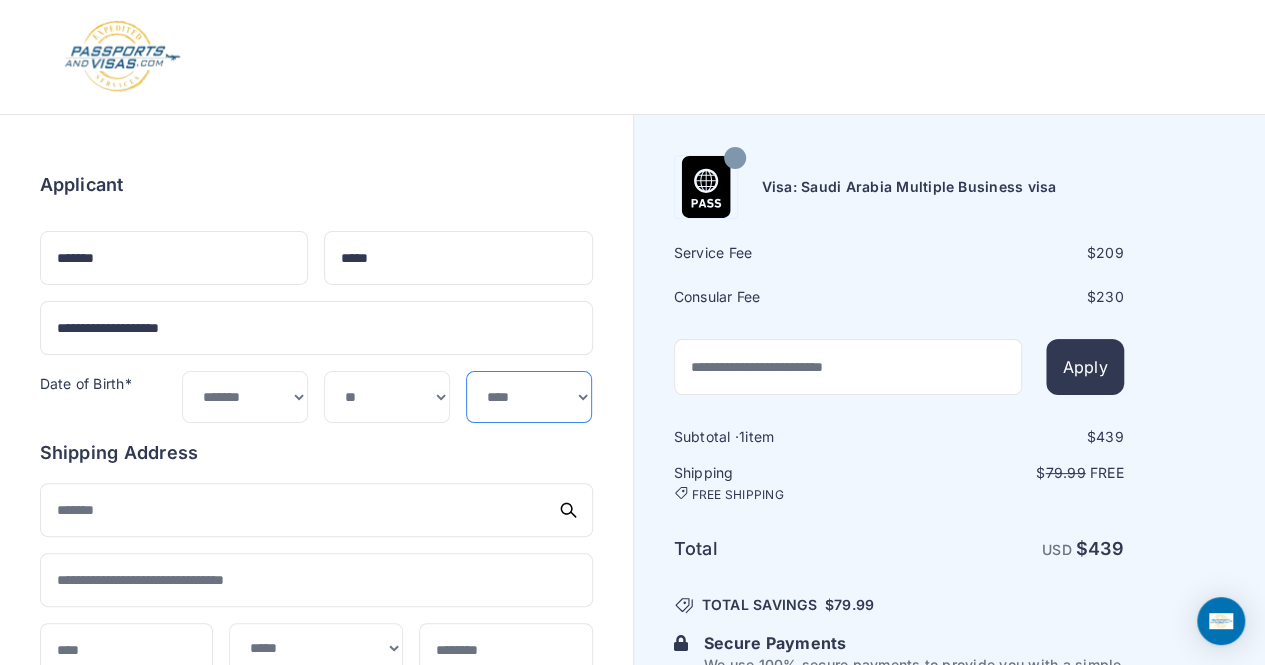 select on "****" 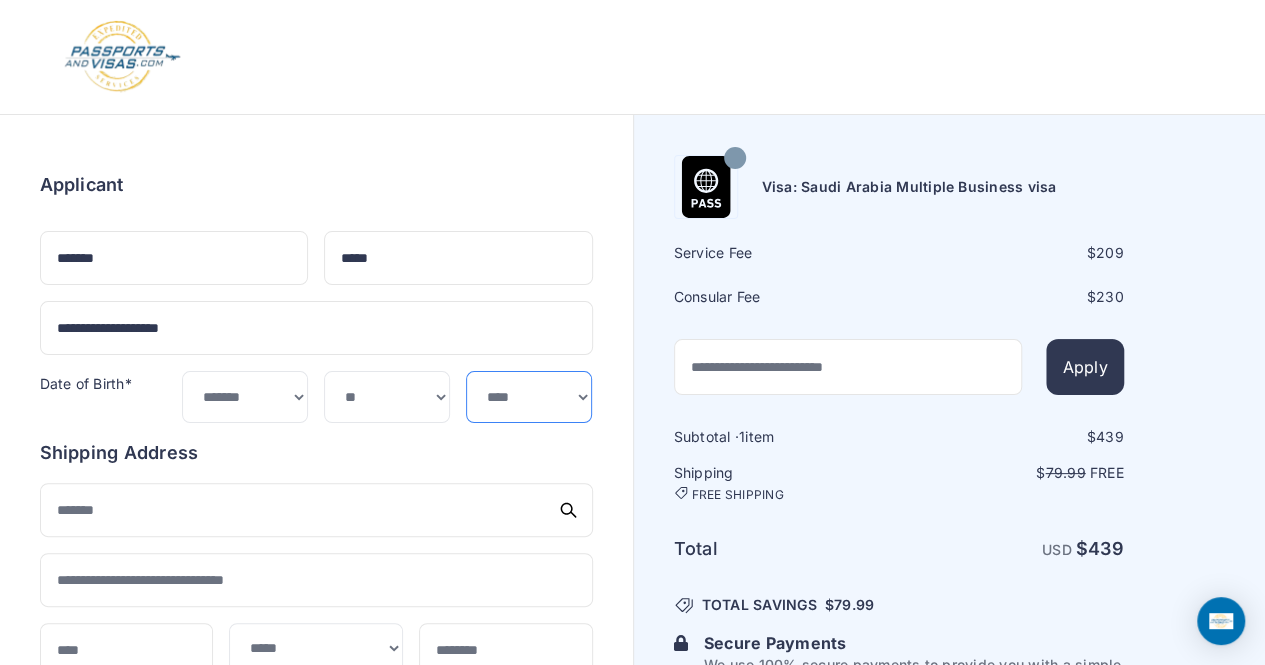 click on "****
****
****
****
****
****
****
****
****
****
****
****
****
**** **** **** **** **** **** **** **** **** **** ****" at bounding box center (529, 396) 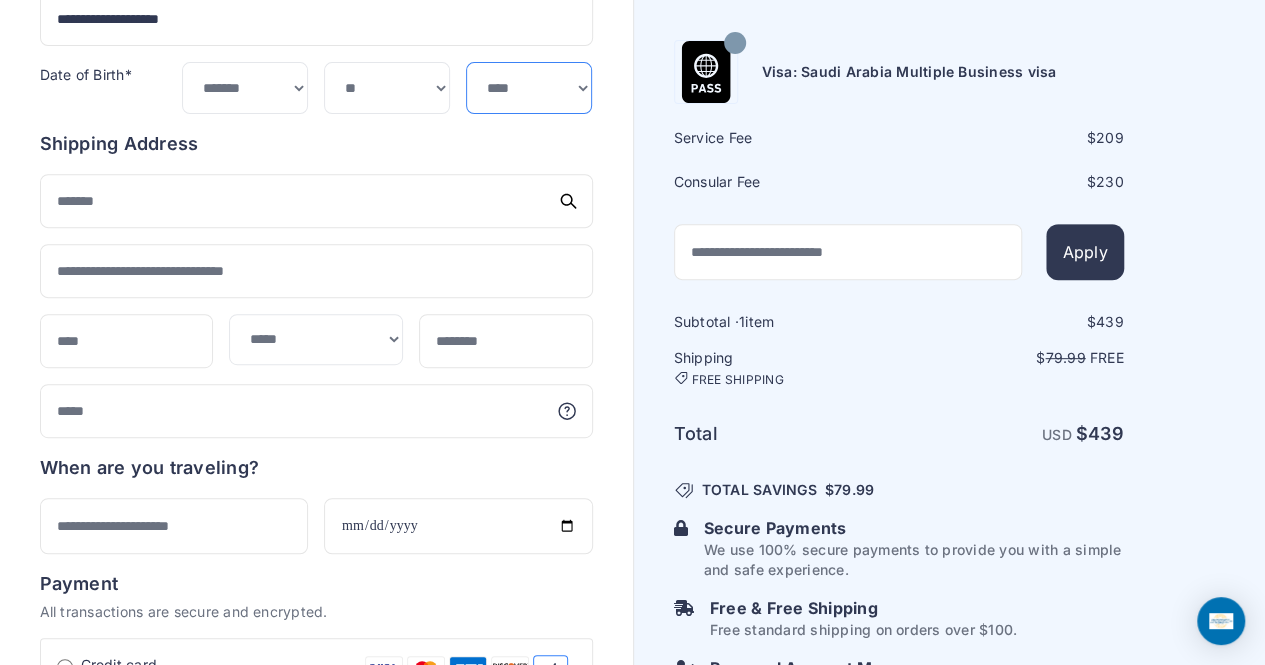 scroll, scrollTop: 310, scrollLeft: 0, axis: vertical 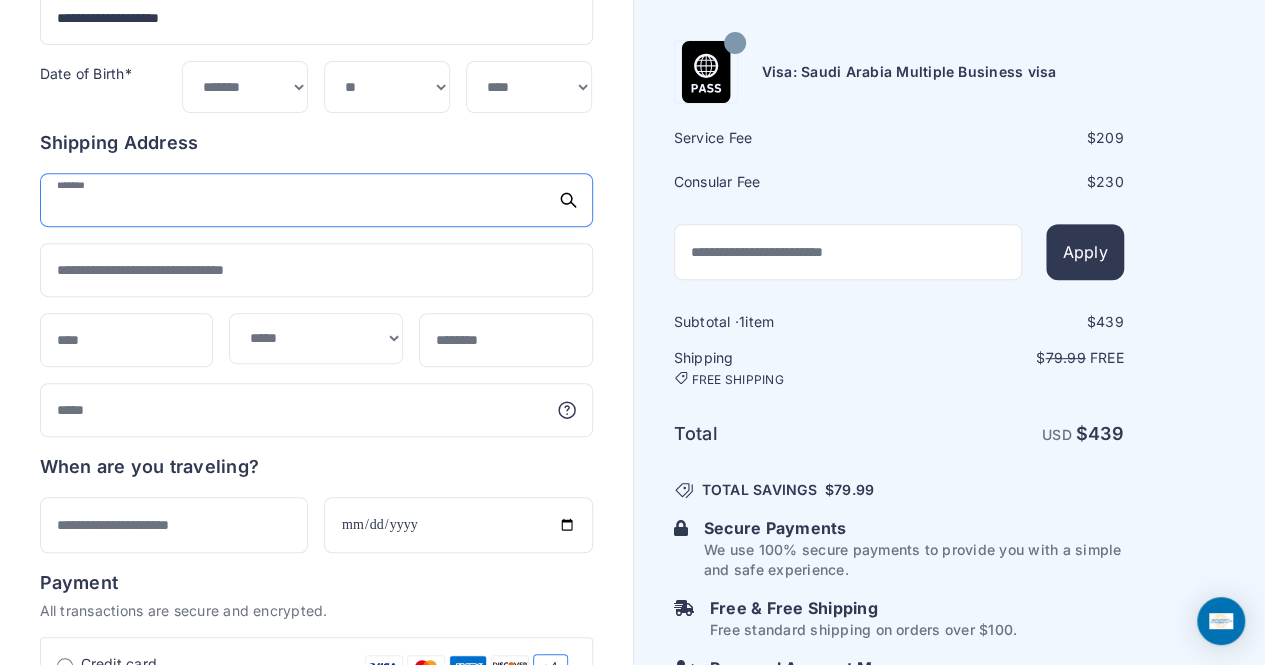 click at bounding box center [316, 200] 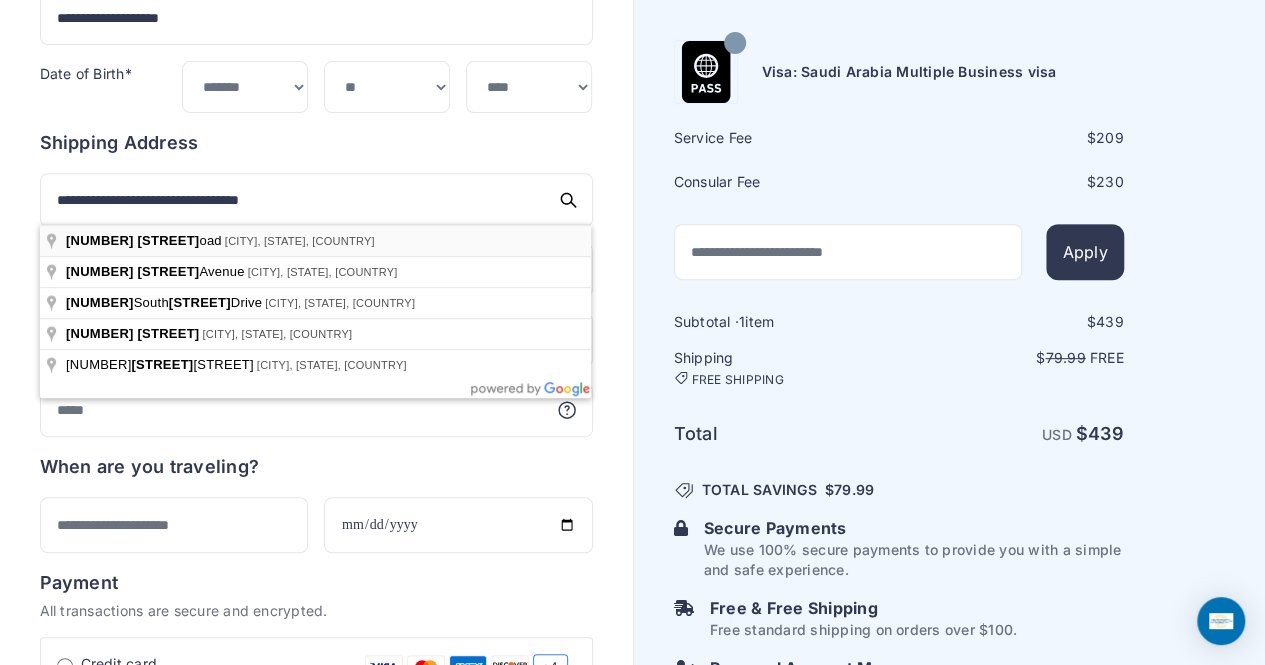 type on "**********" 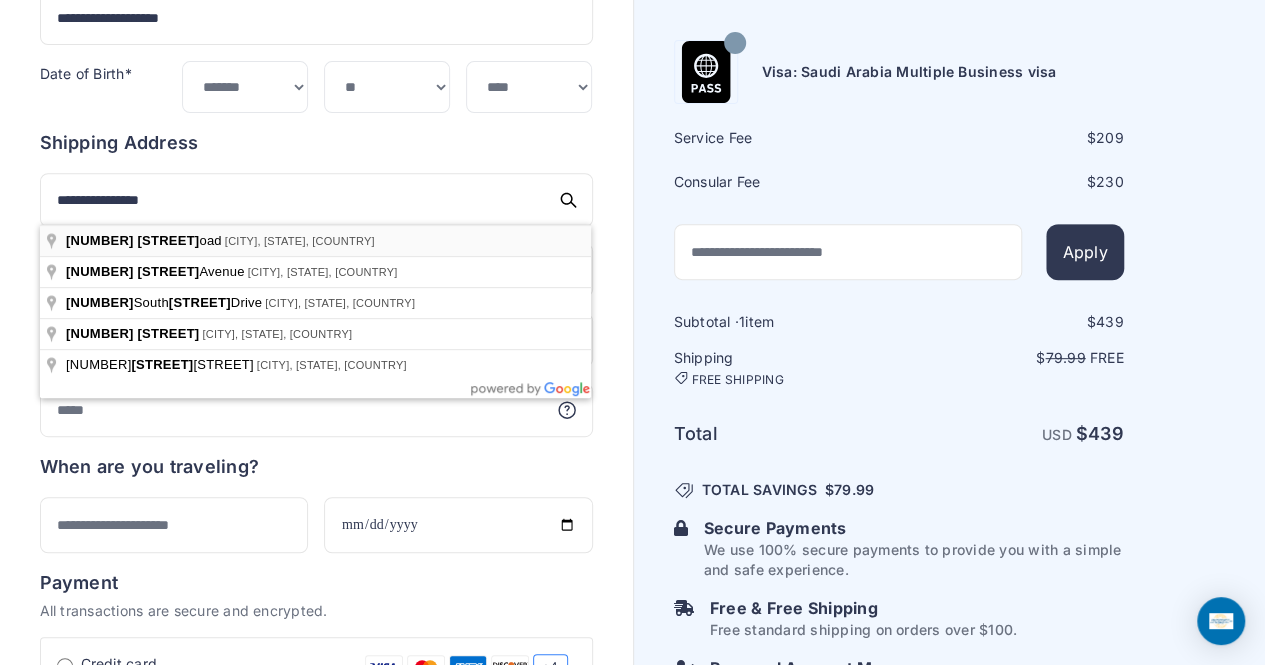 select on "**" 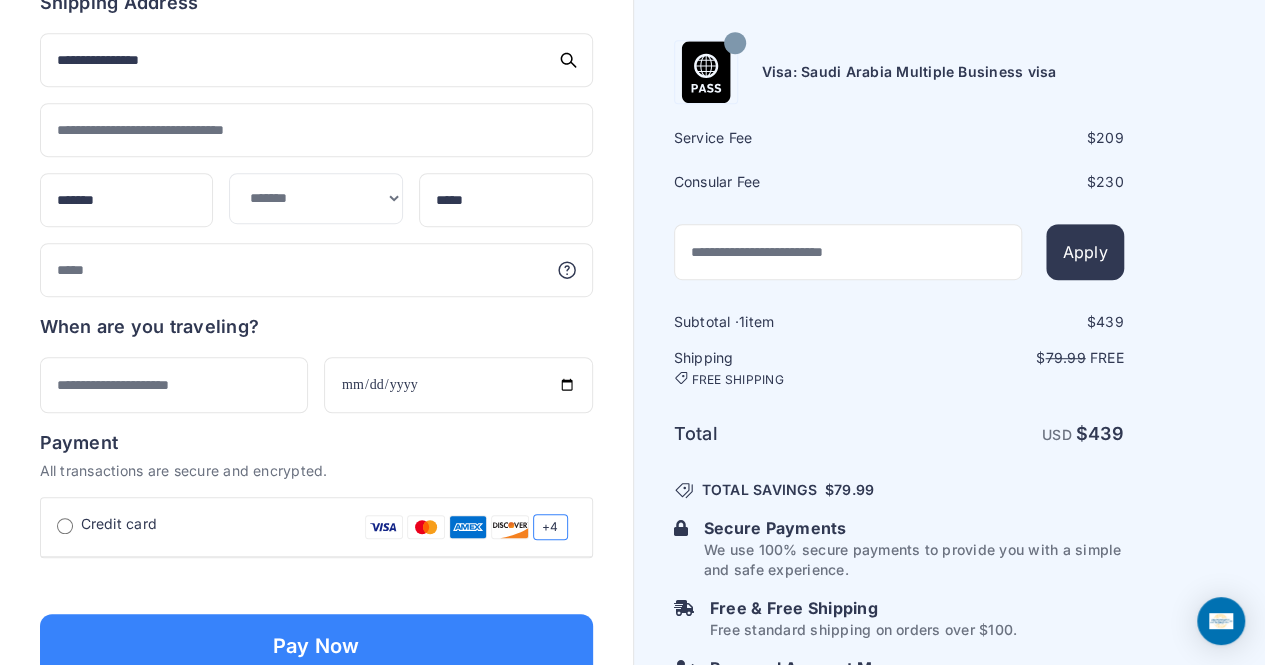 scroll, scrollTop: 451, scrollLeft: 0, axis: vertical 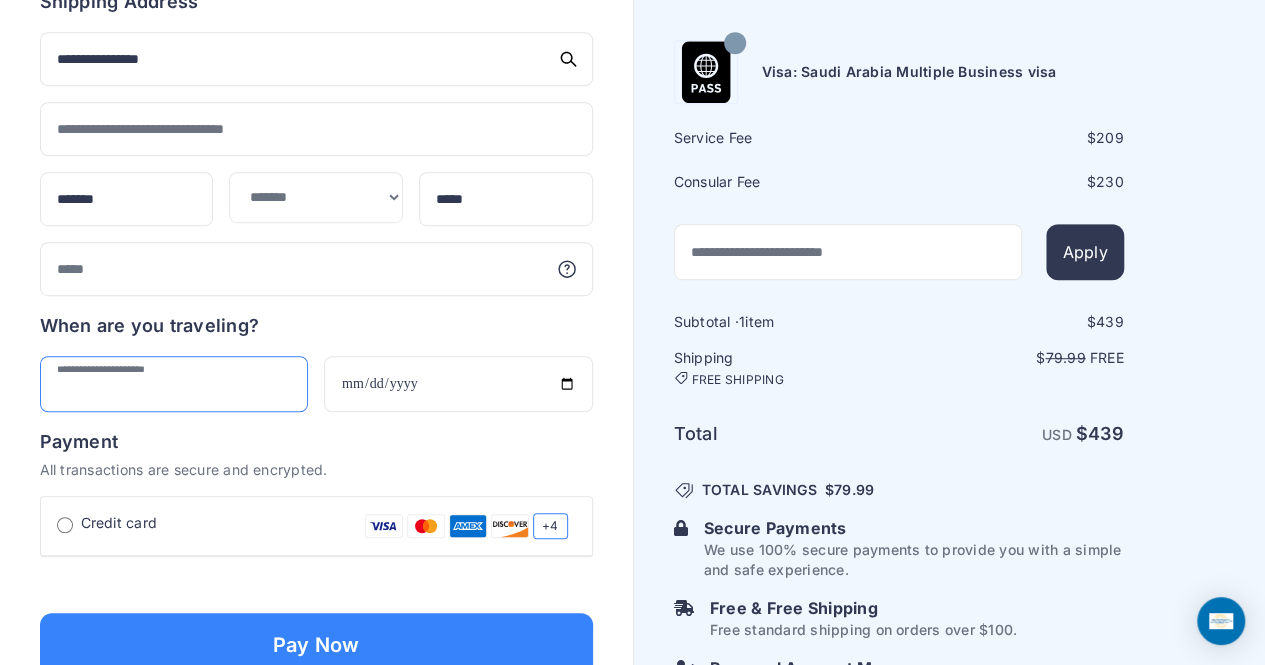 click at bounding box center [174, 384] 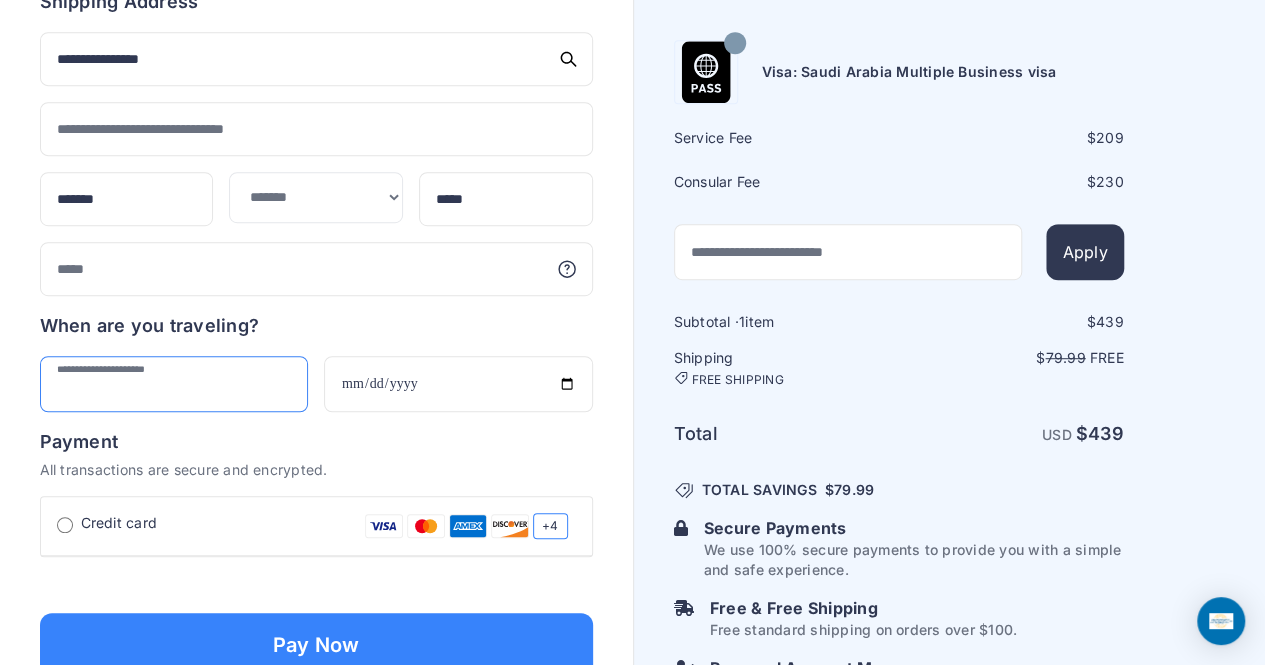 type on "*" 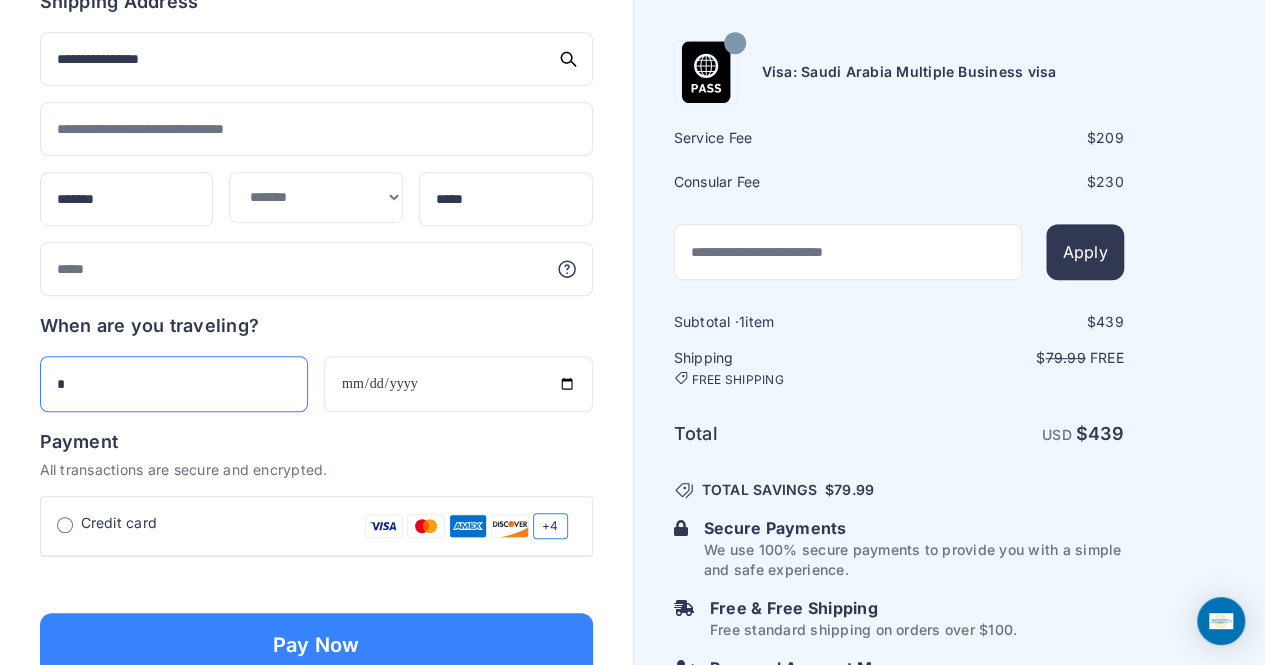type 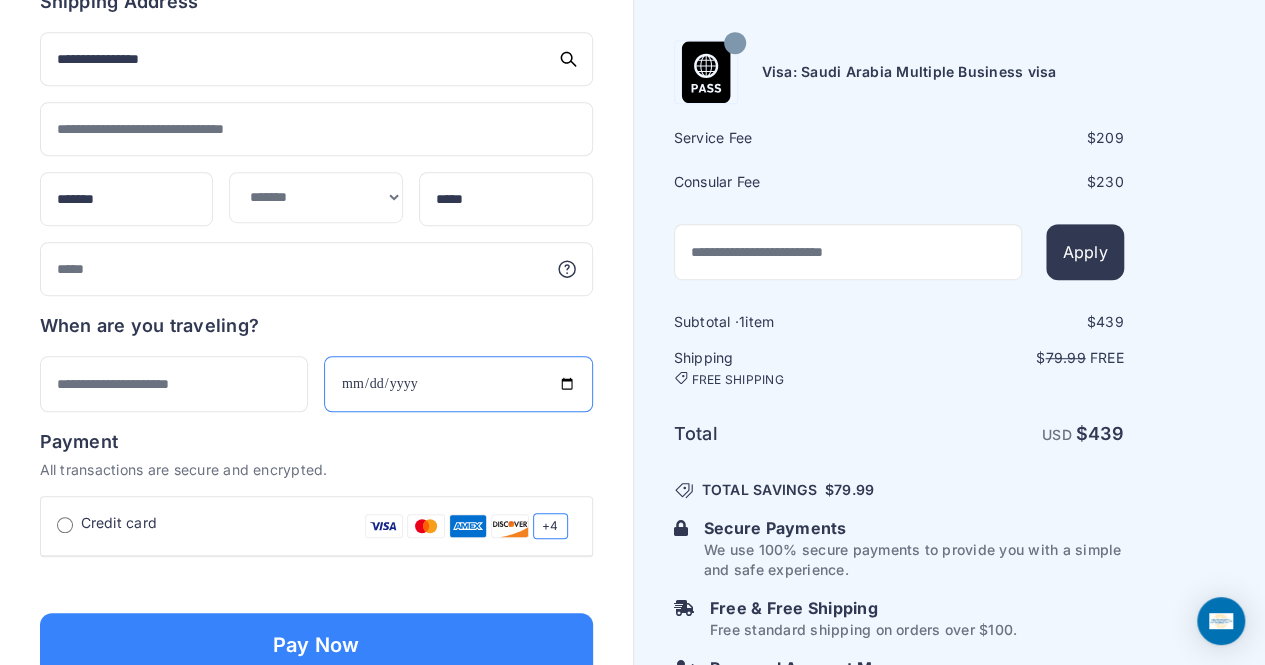 click at bounding box center [458, 384] 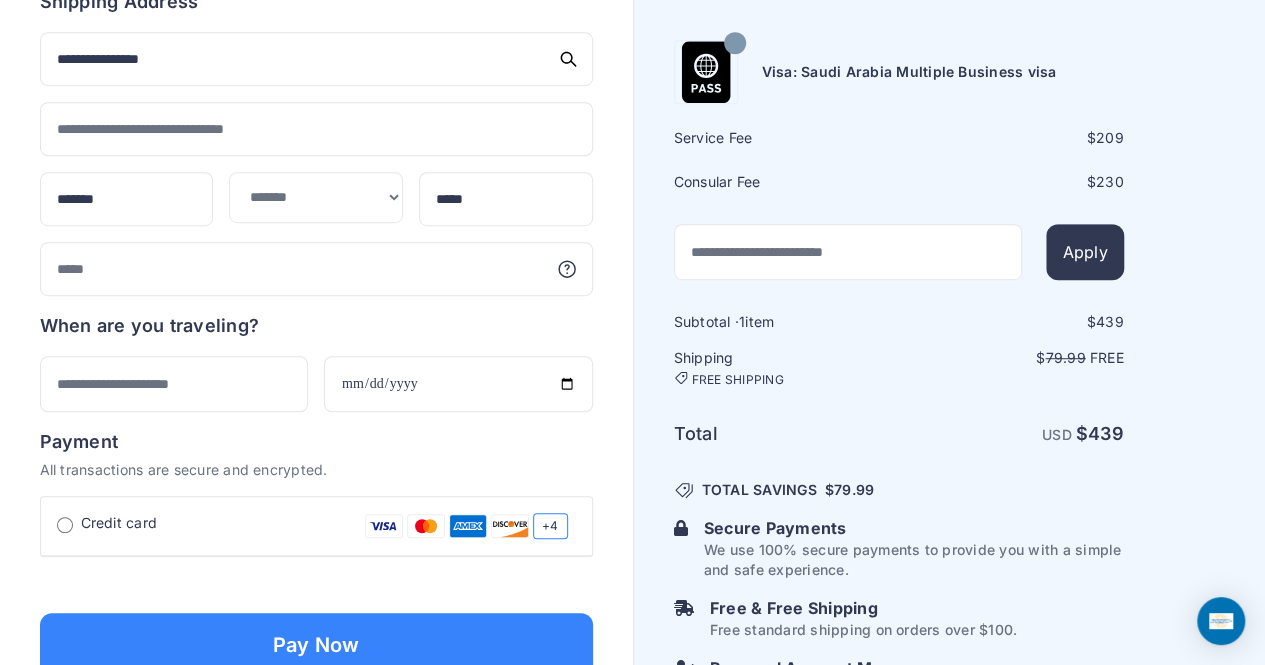 click on "When are you traveling?" at bounding box center (316, 362) 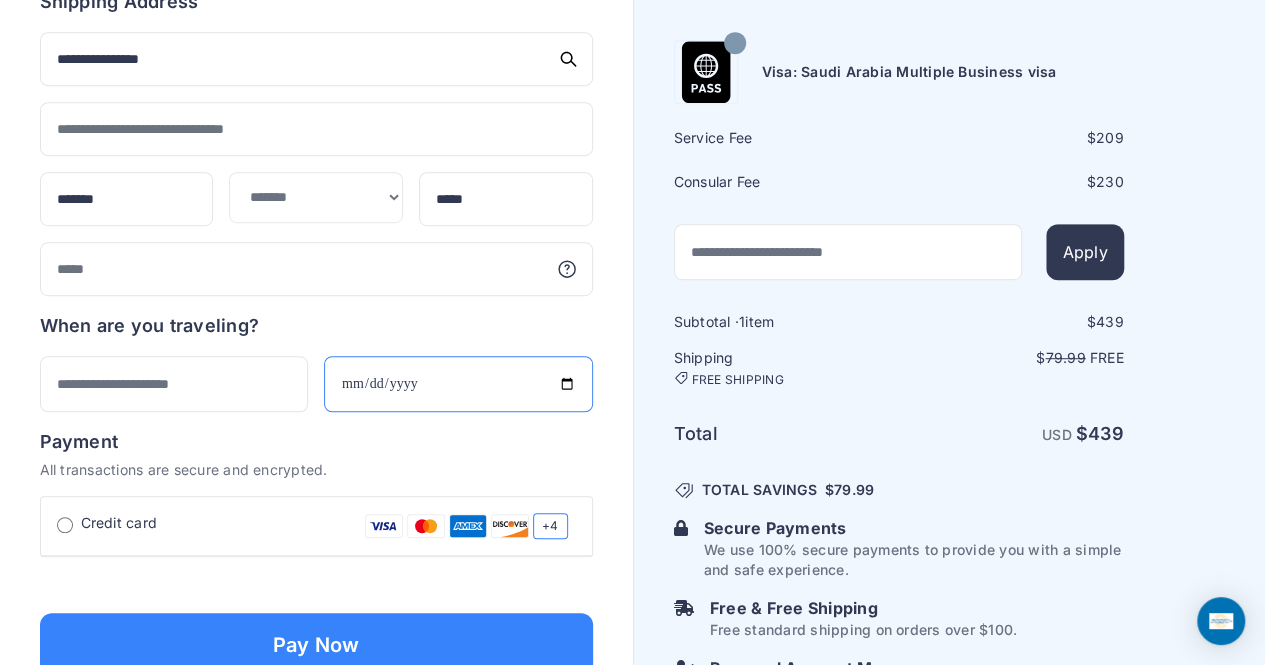 click at bounding box center (458, 384) 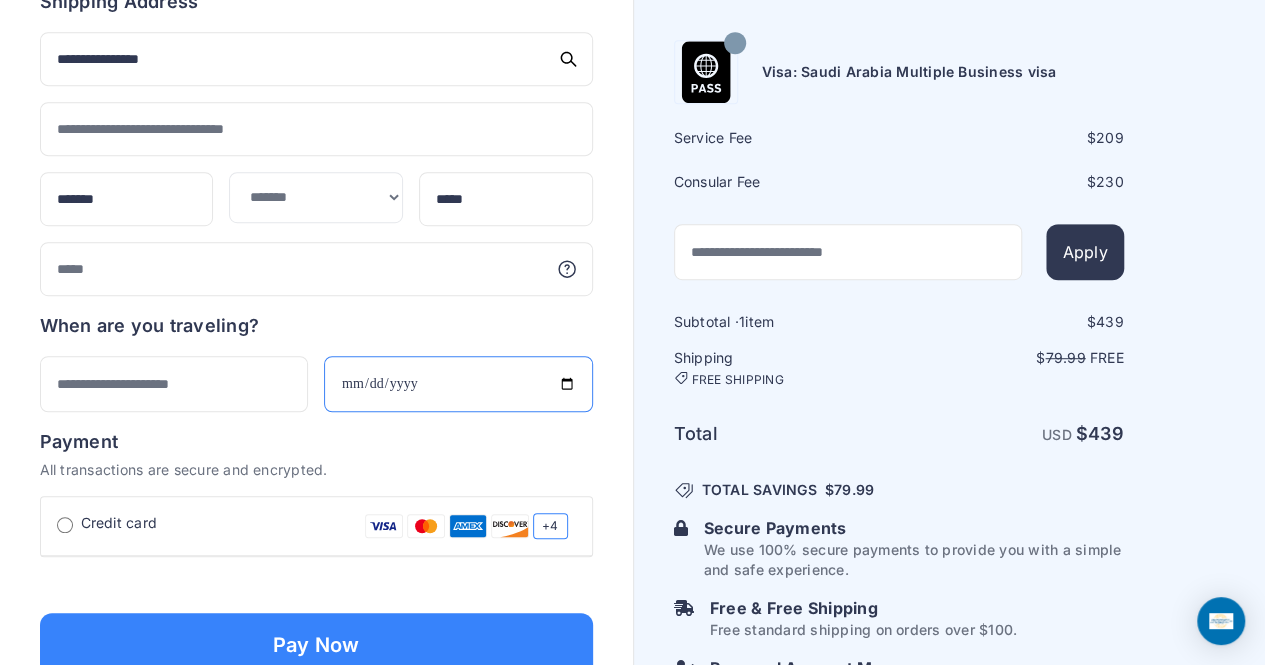type on "**********" 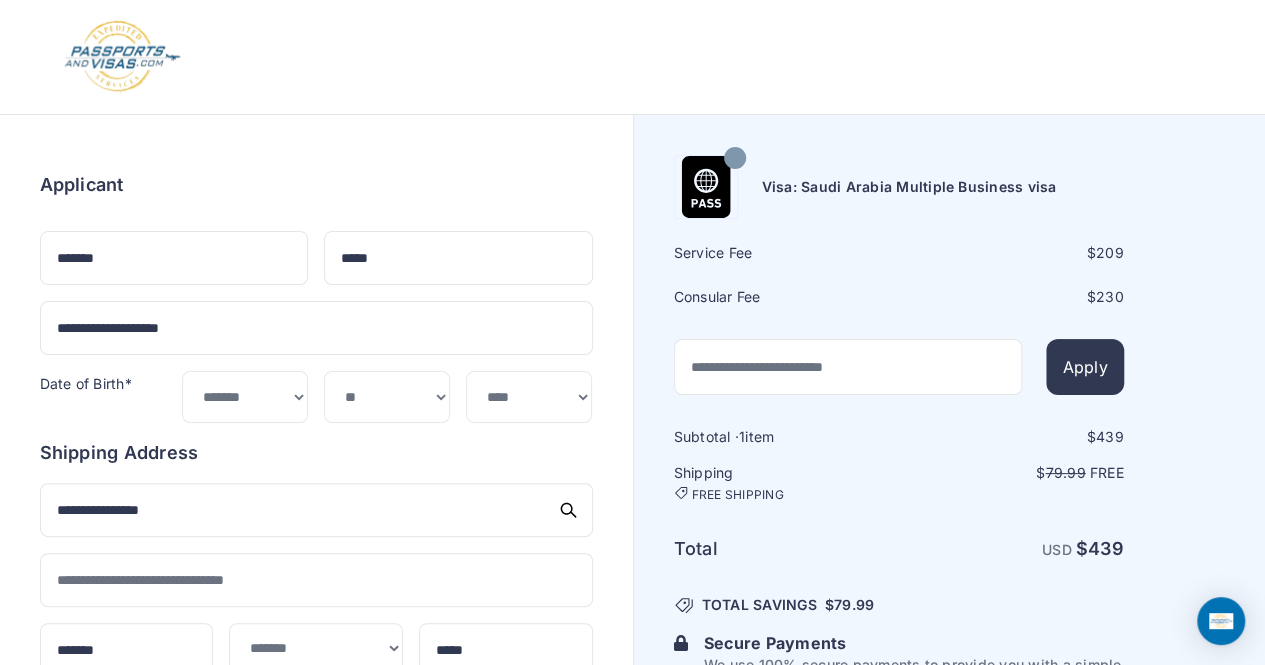 scroll, scrollTop: 0, scrollLeft: 0, axis: both 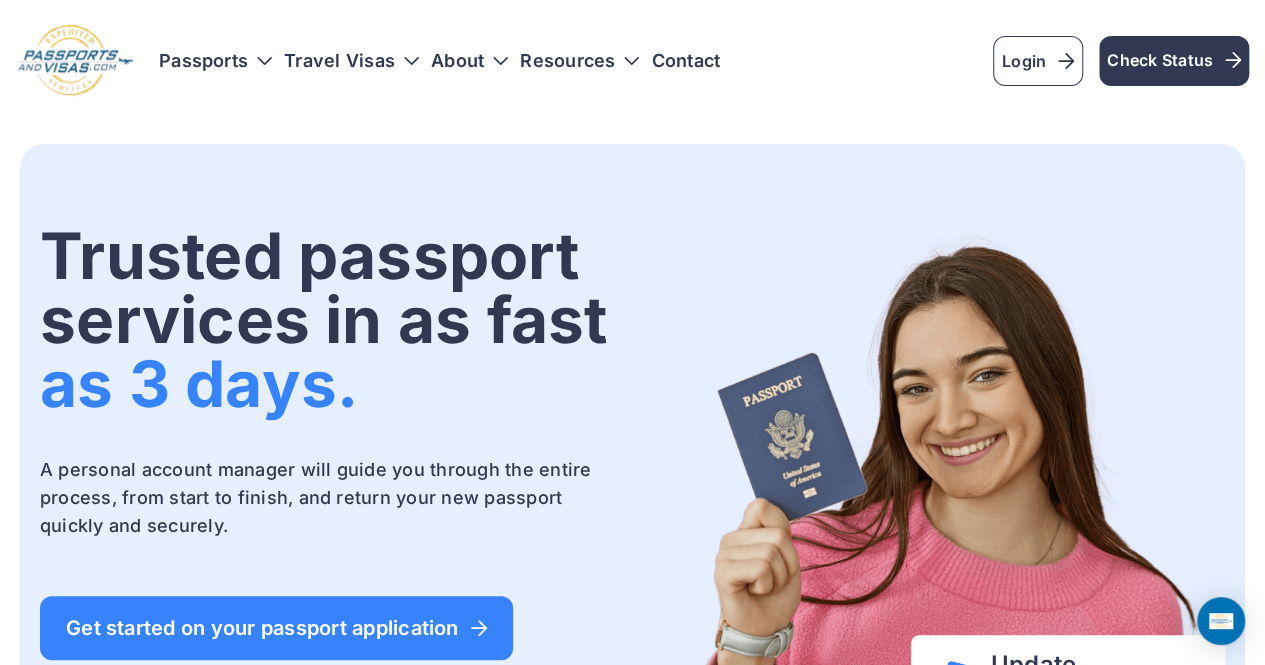 click on "Trusted passport
services in as fast
as 3 days.
A personal account manager will guide you through the entire
process, from start to finish, and return your new passport
quickly and securely.
Get started on your passport application
Update" at bounding box center [632, 7033] 